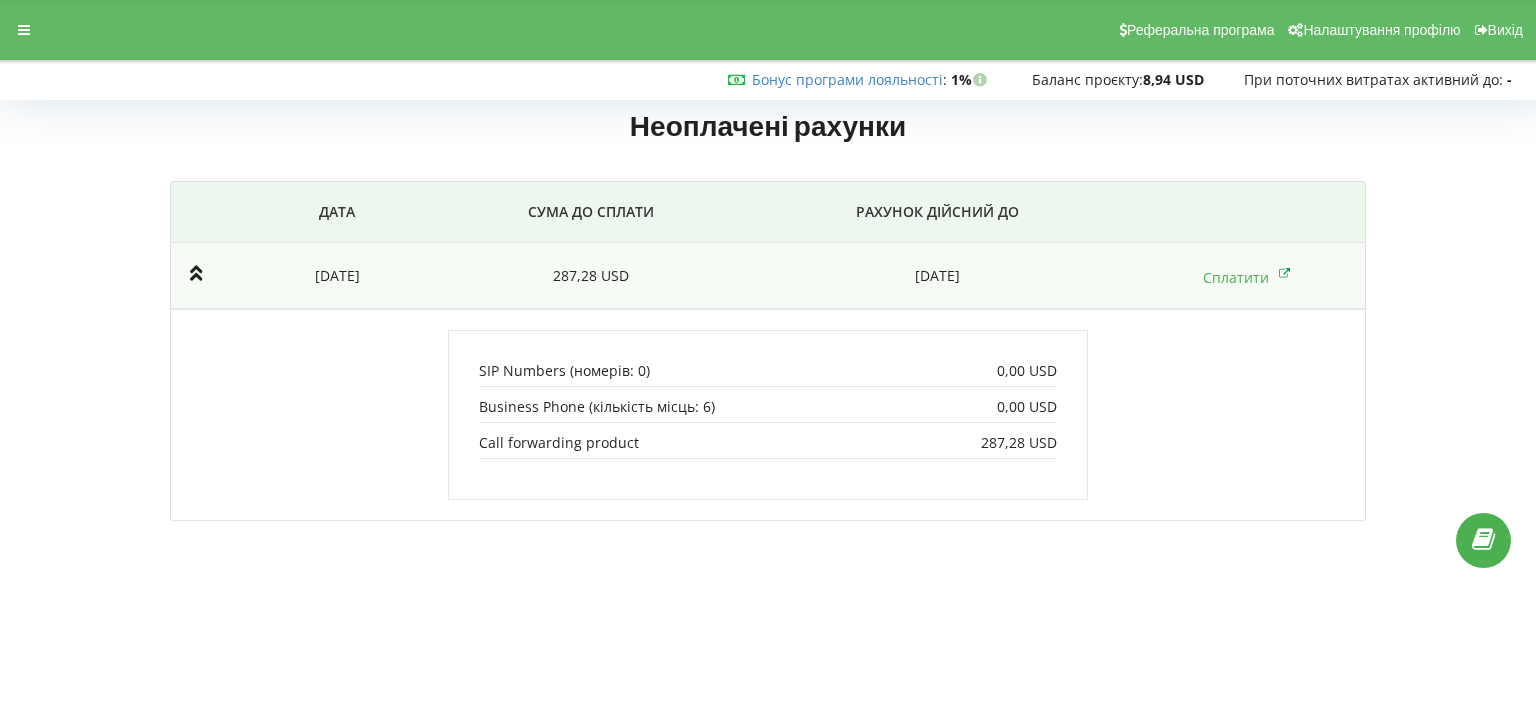 scroll, scrollTop: 0, scrollLeft: 0, axis: both 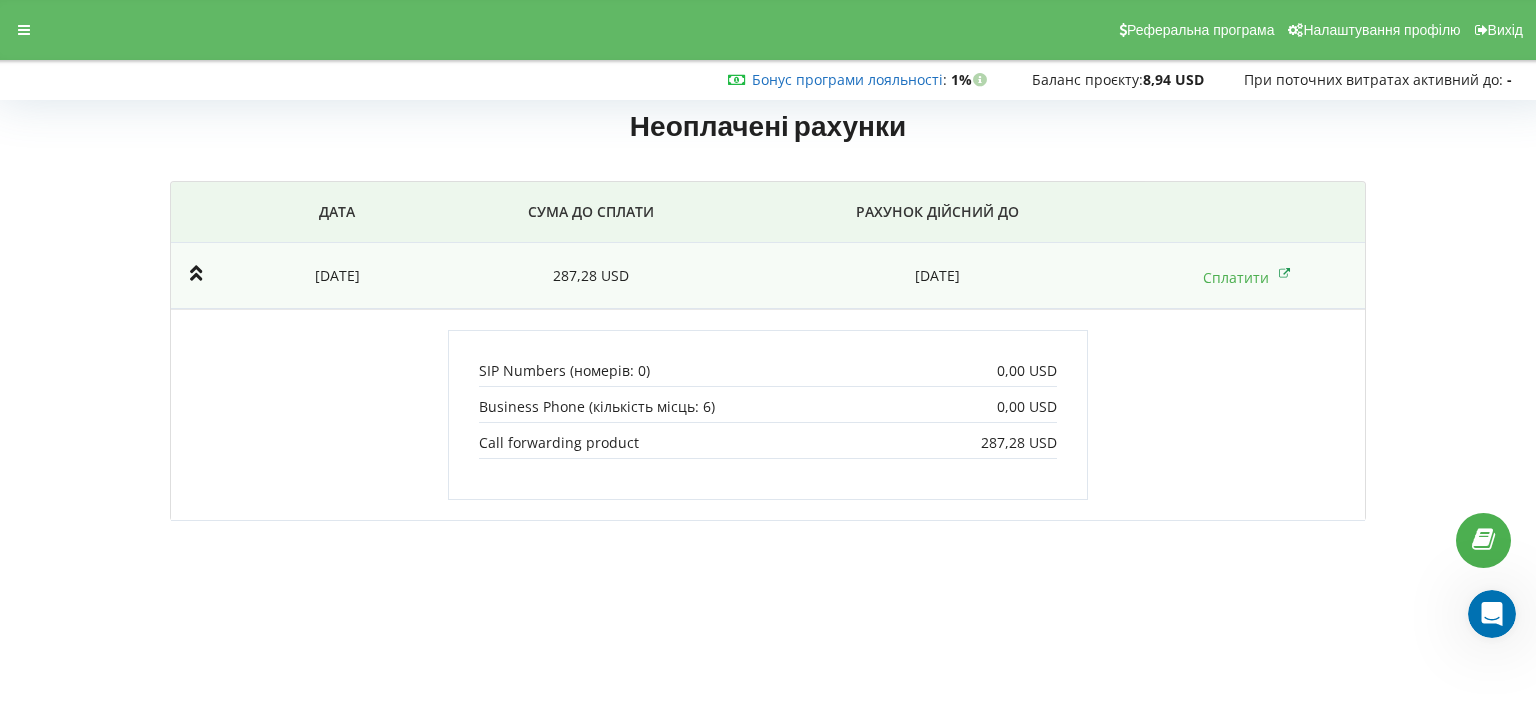 click on "Бонус програми лояльності" at bounding box center [847, 79] 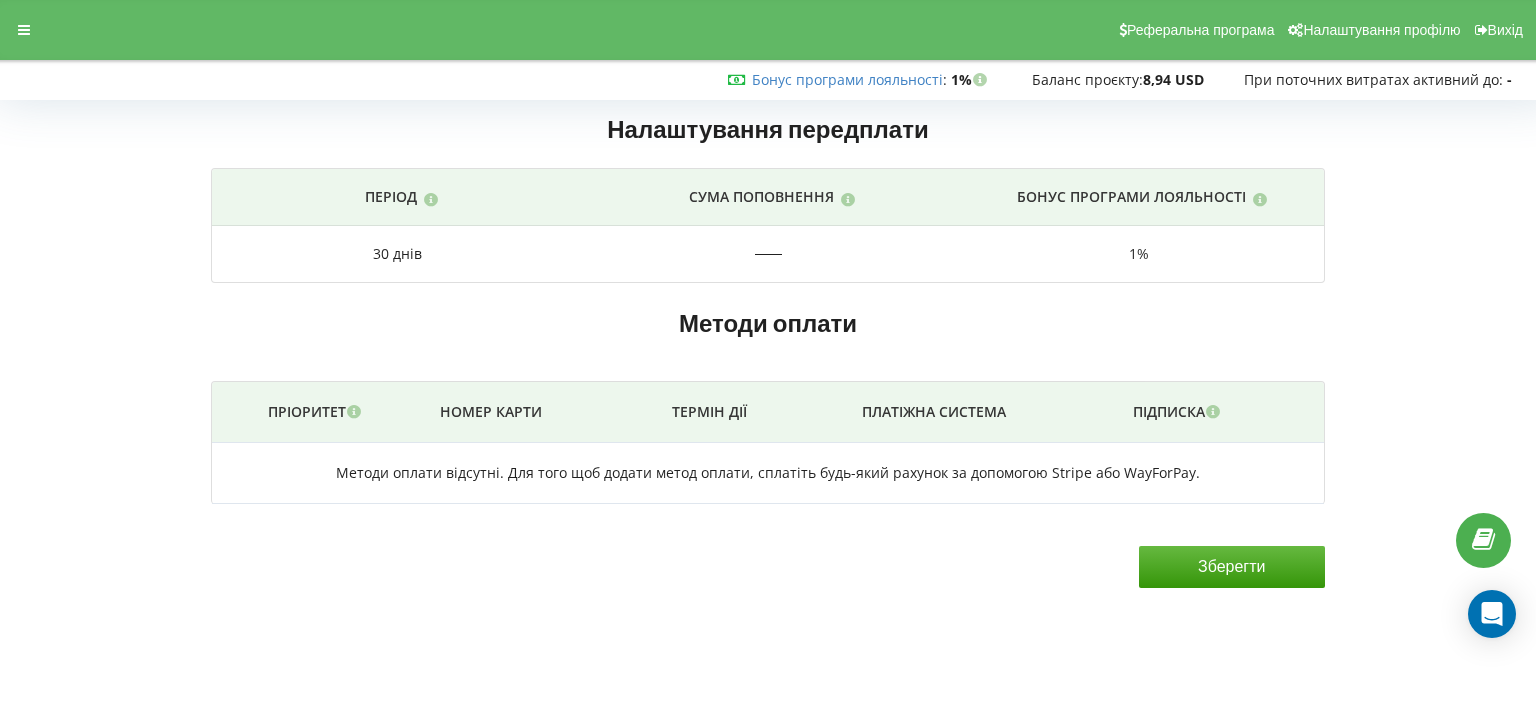 scroll, scrollTop: 0, scrollLeft: 0, axis: both 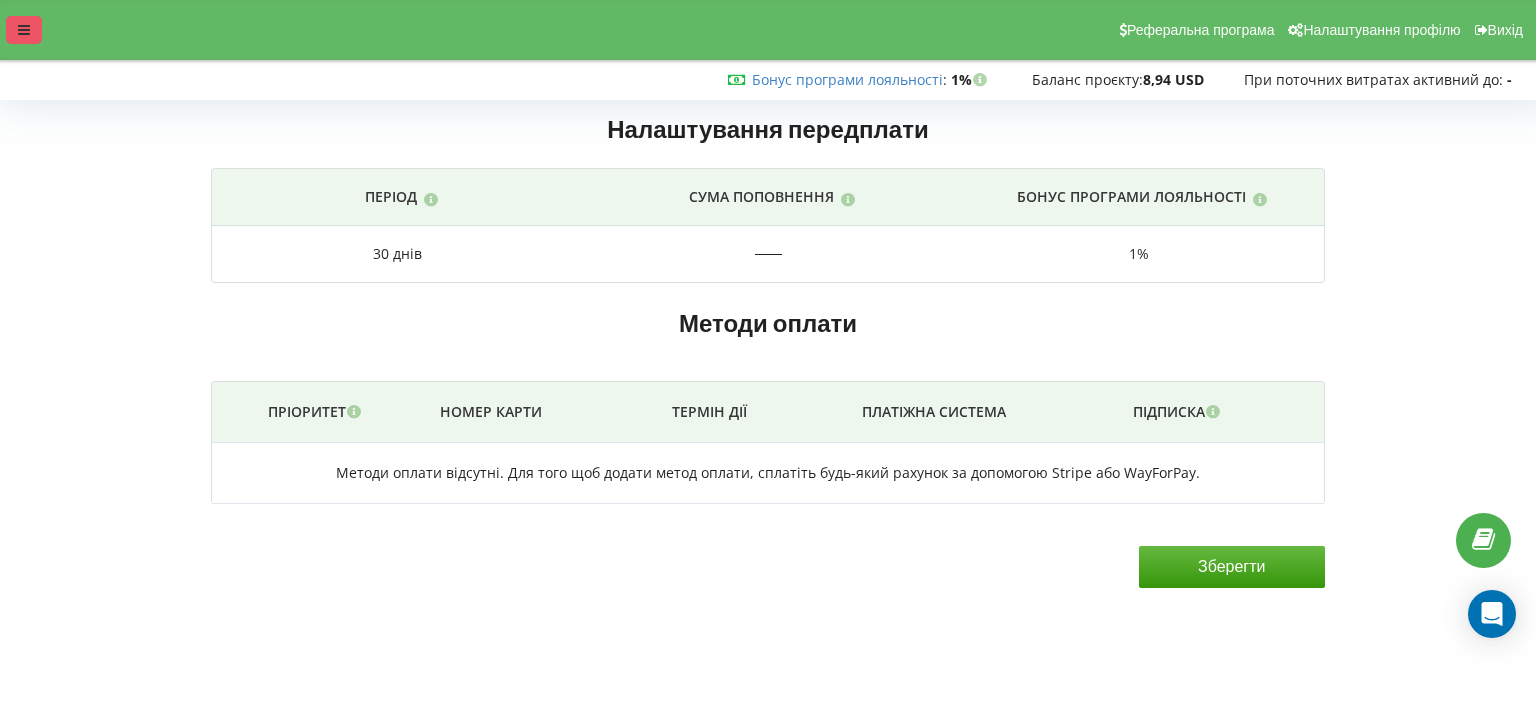 click at bounding box center (24, 30) 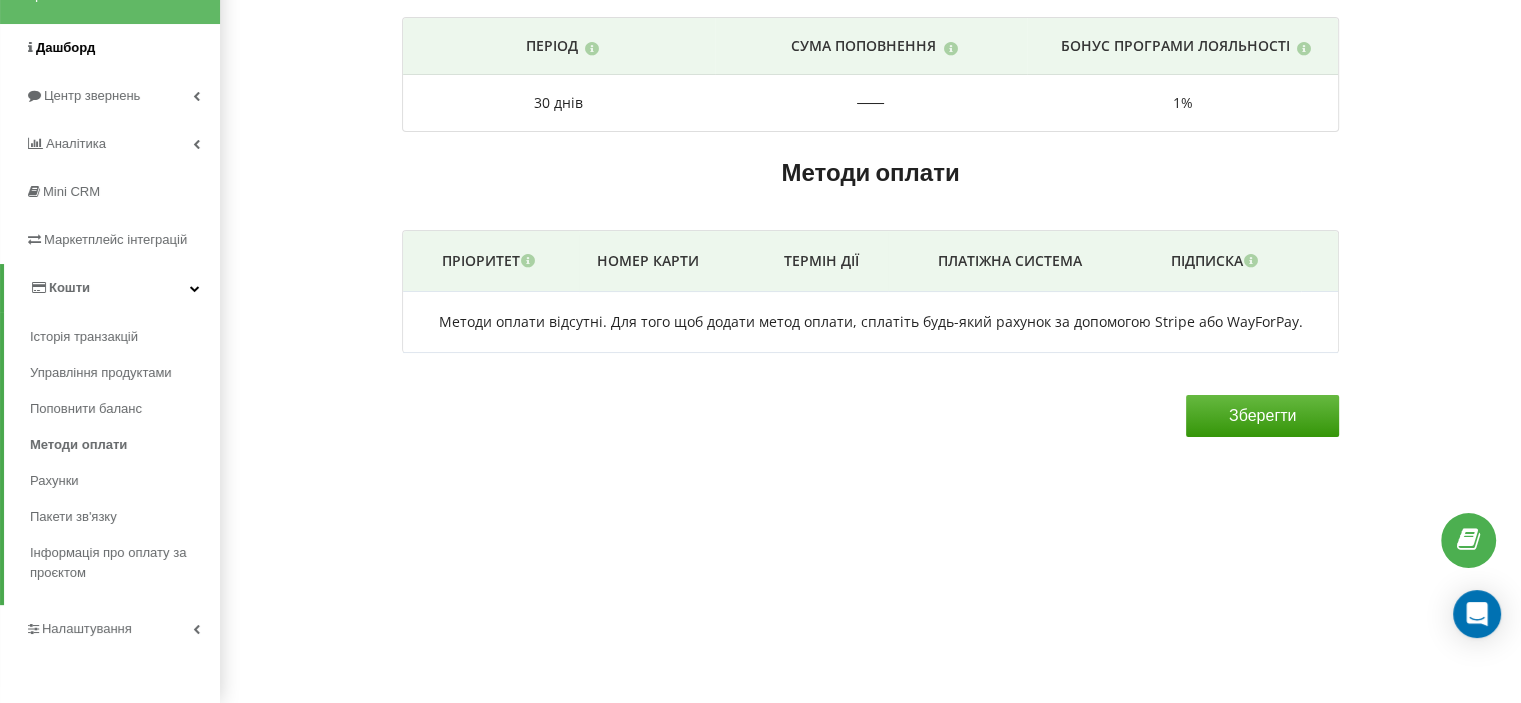scroll, scrollTop: 150, scrollLeft: 0, axis: vertical 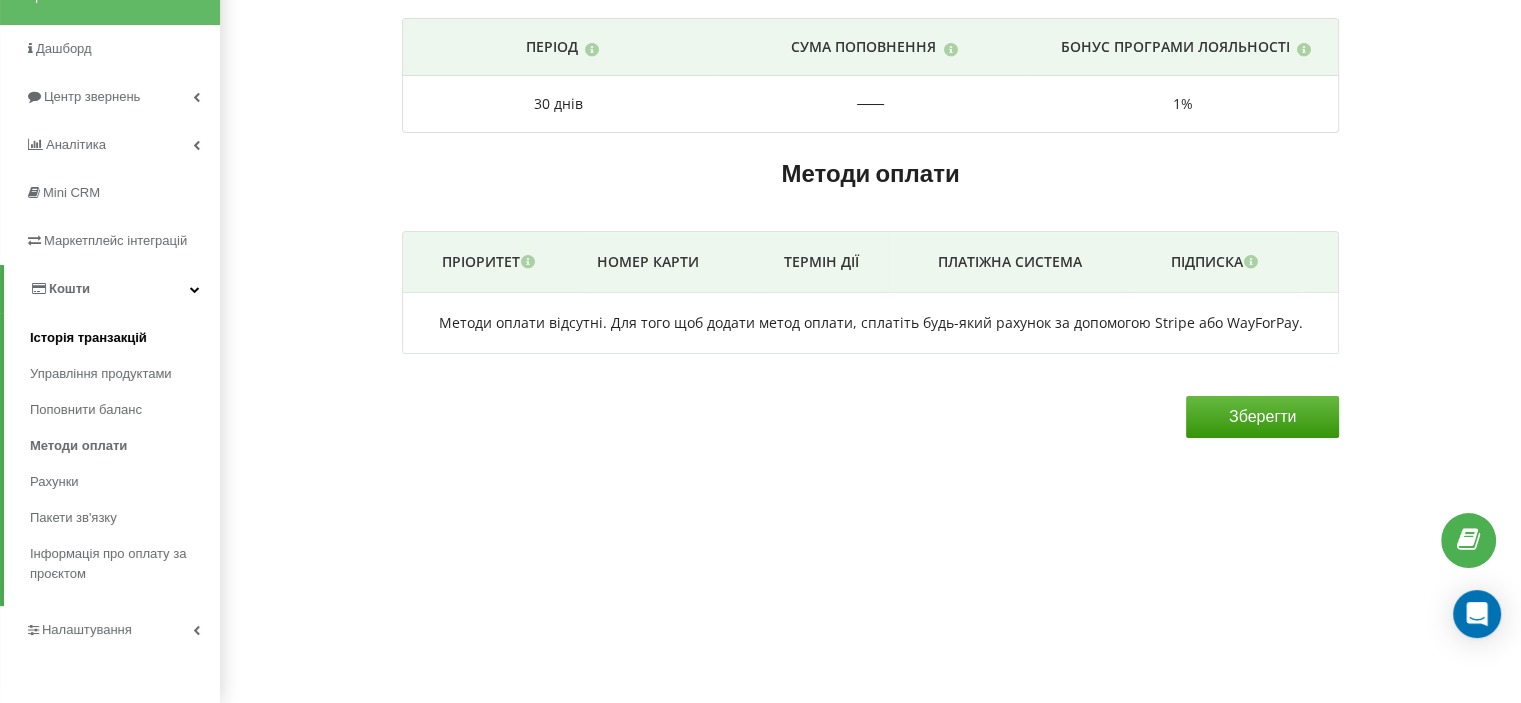 click on "Історія транзакцій" at bounding box center (88, 338) 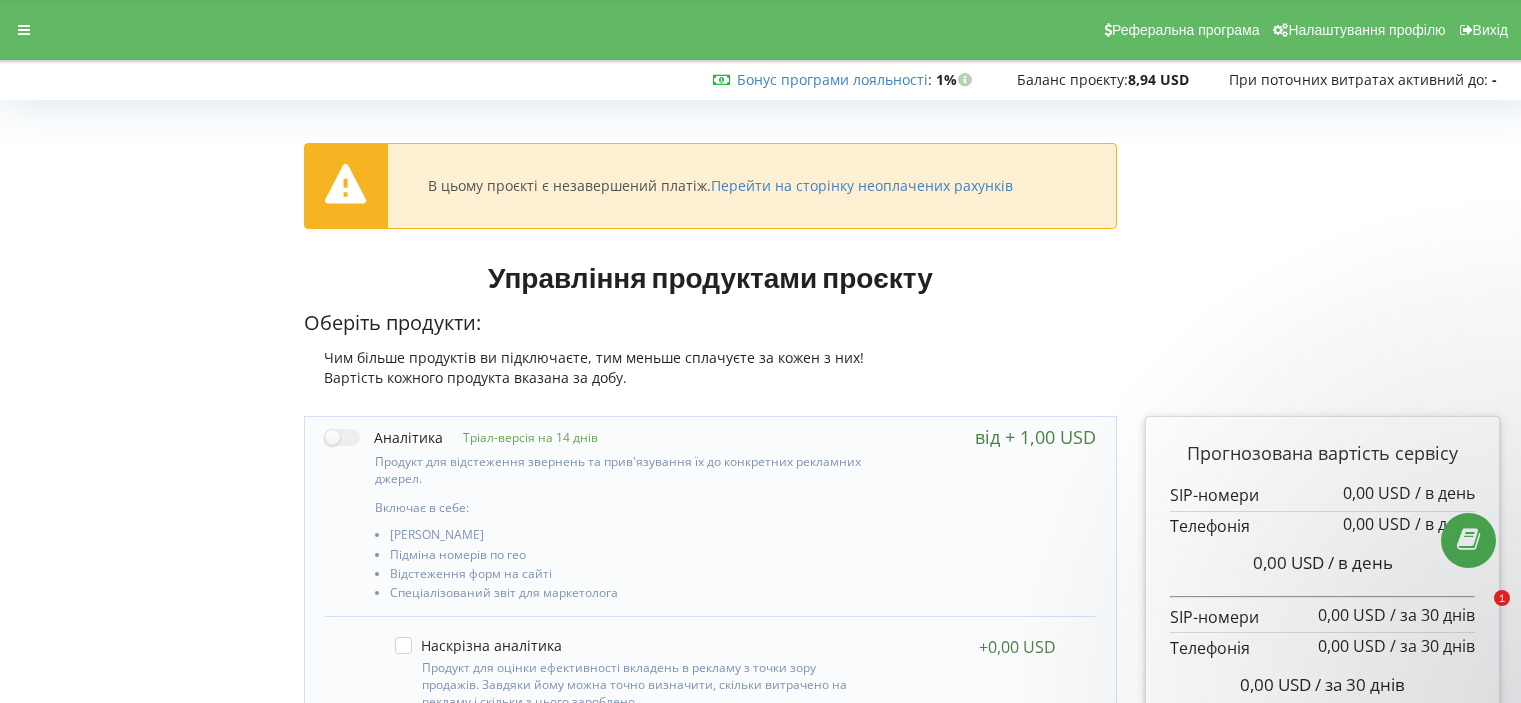 scroll, scrollTop: 0, scrollLeft: 0, axis: both 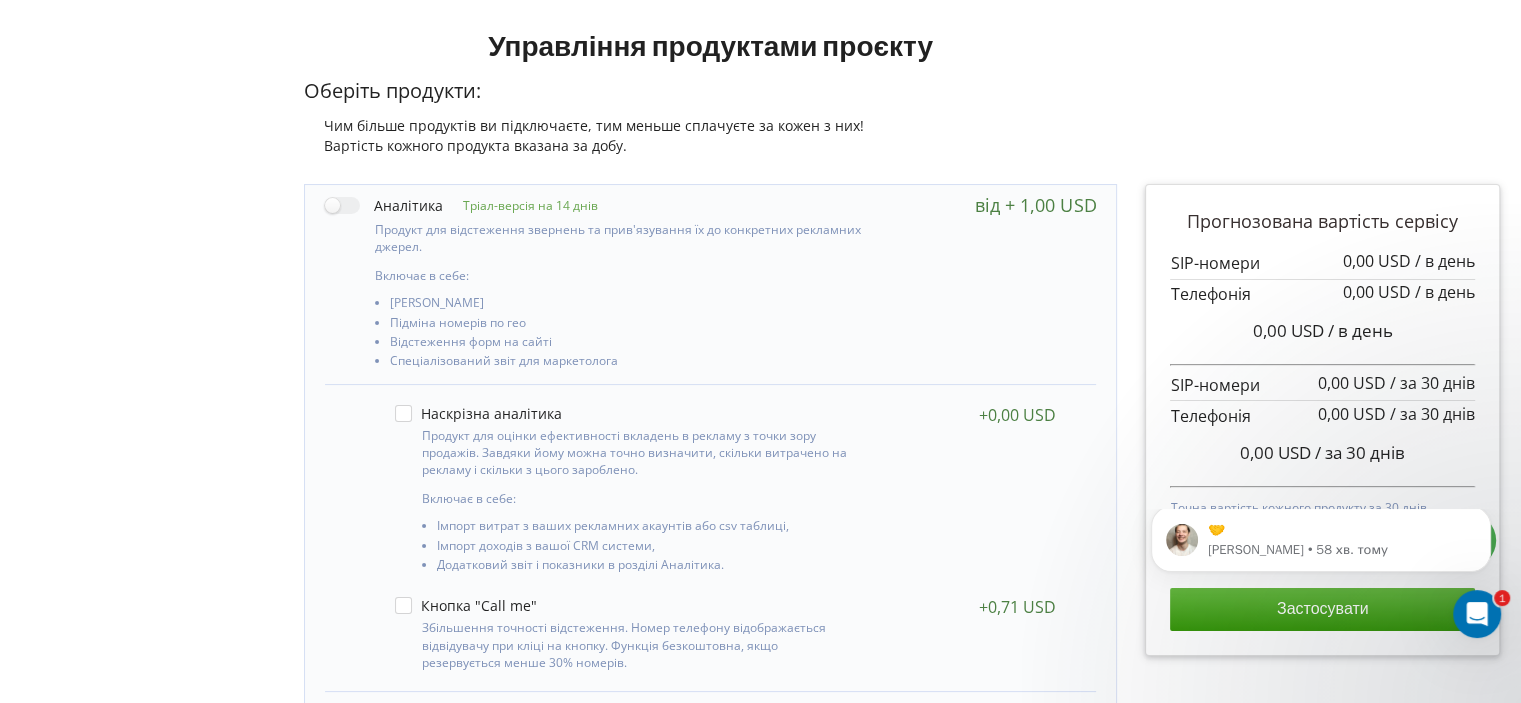 click 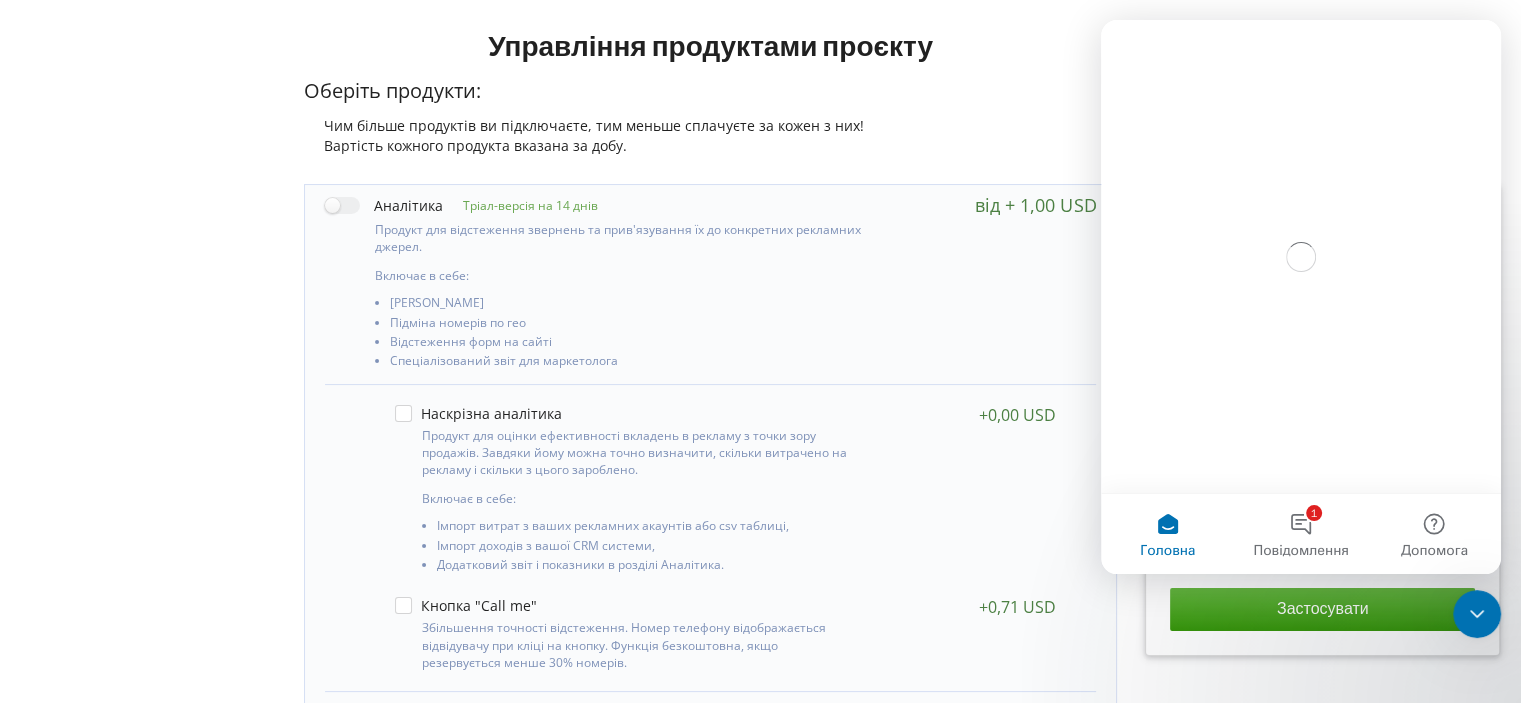 scroll, scrollTop: 0, scrollLeft: 0, axis: both 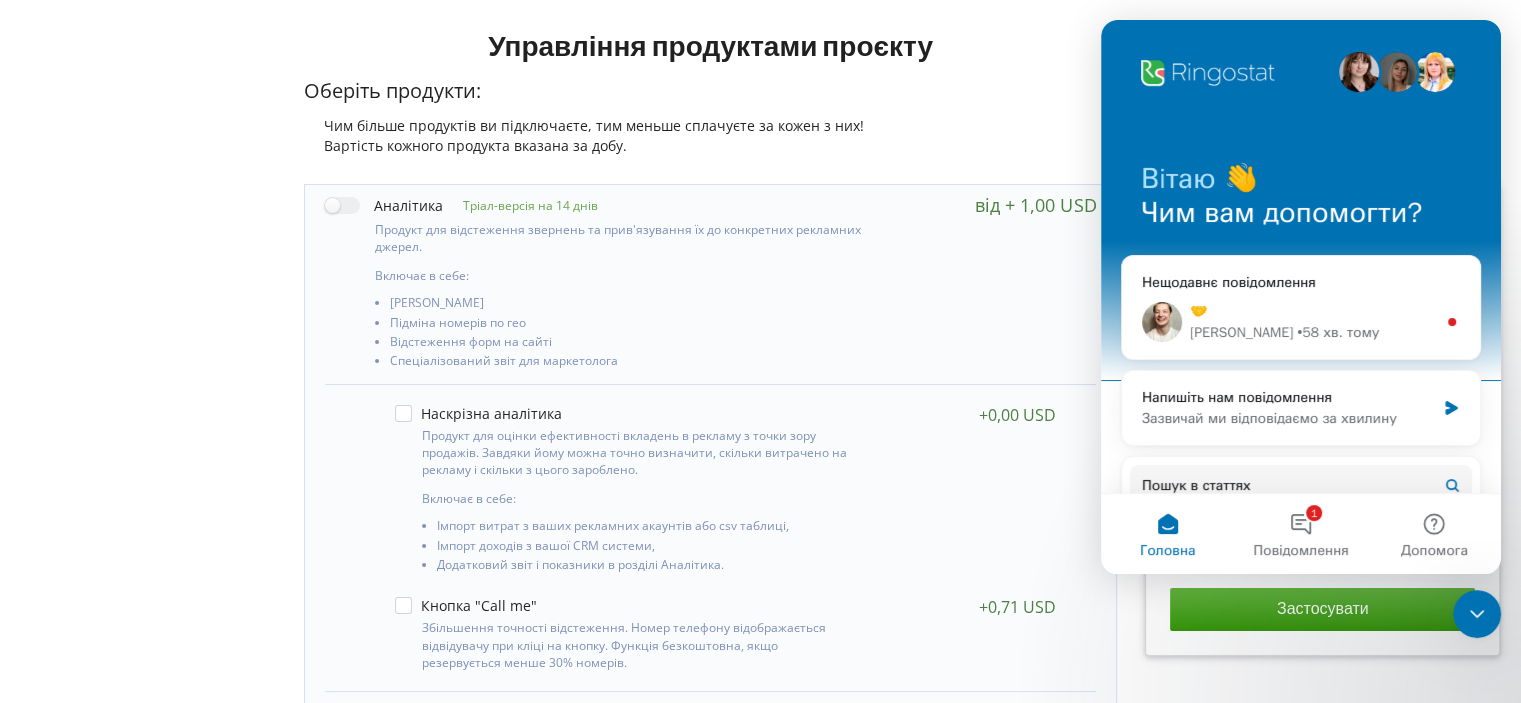 click on "🤝" at bounding box center [1313, 311] 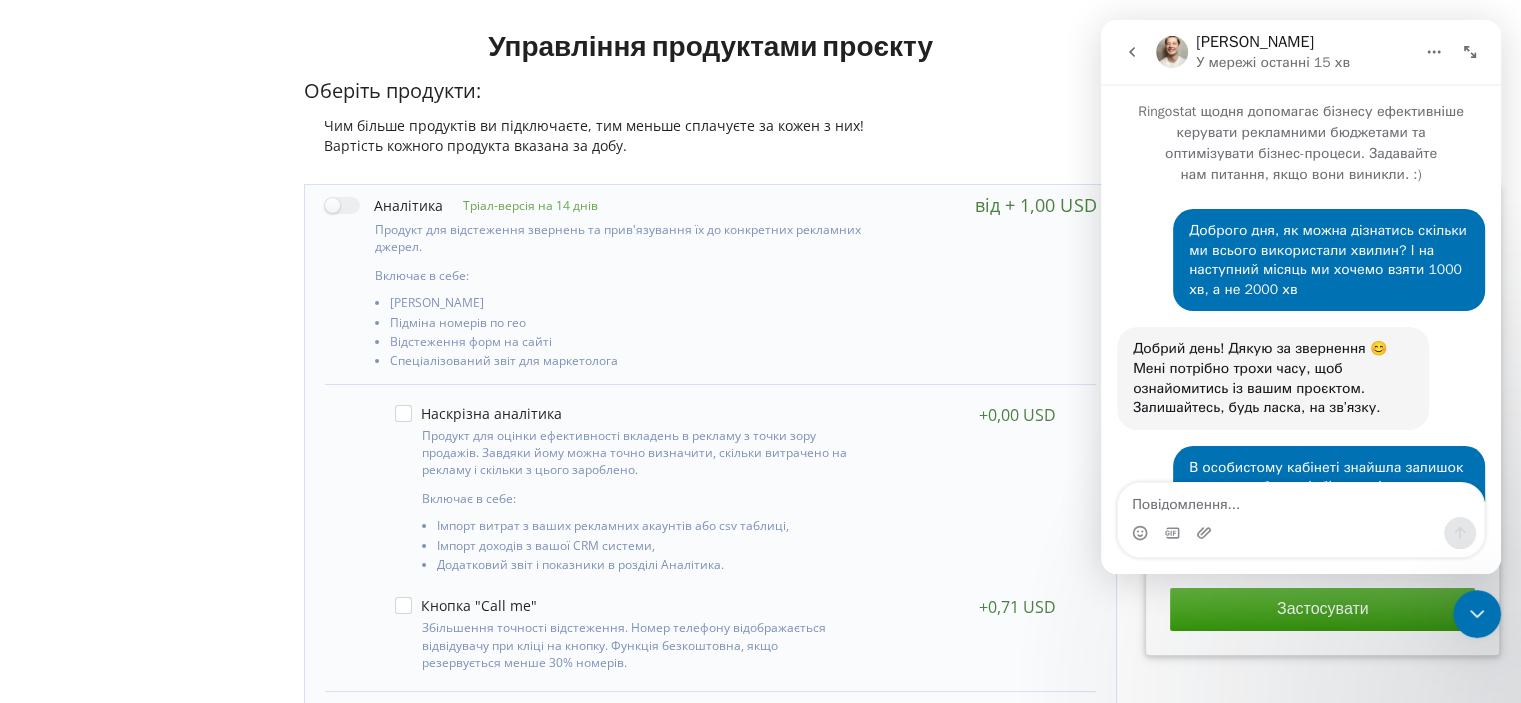scroll, scrollTop: 2, scrollLeft: 0, axis: vertical 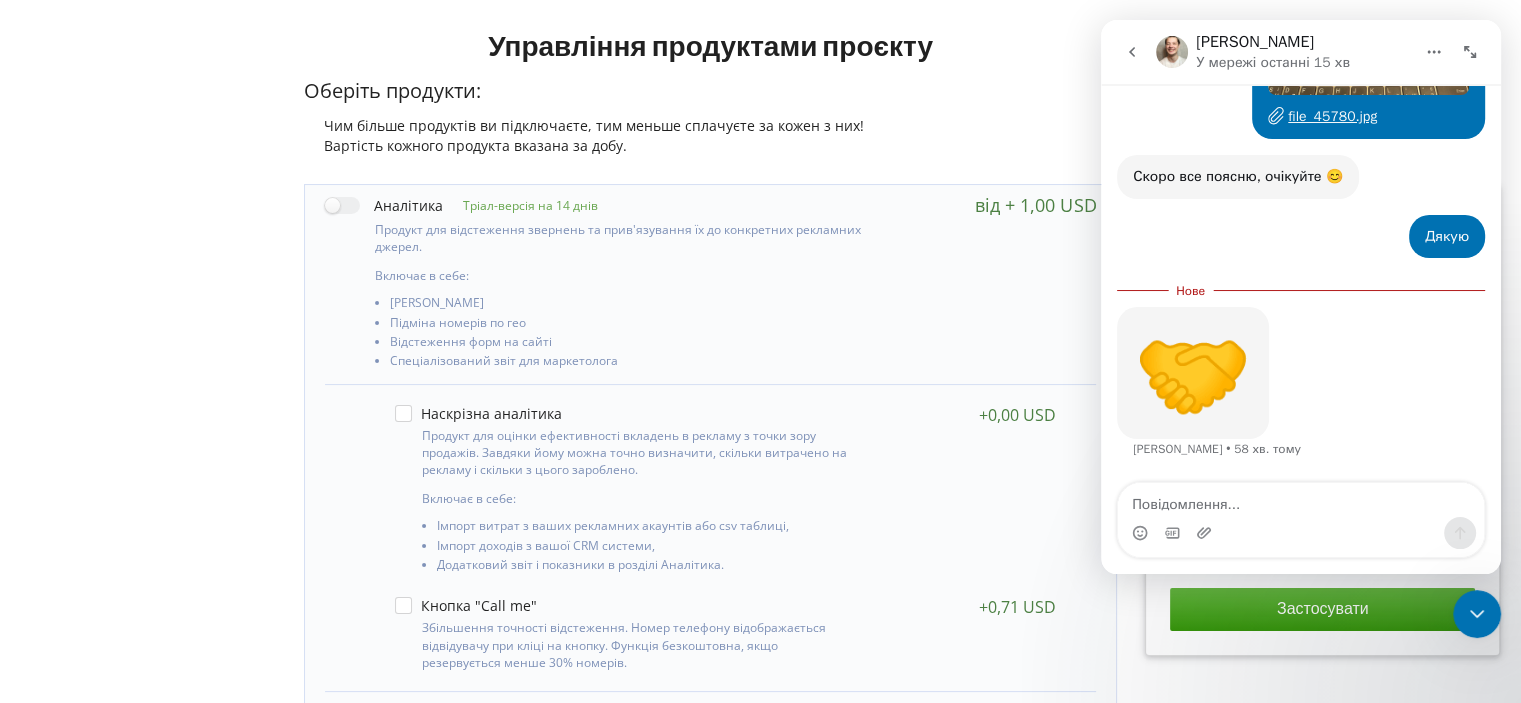 click at bounding box center (1172, 52) 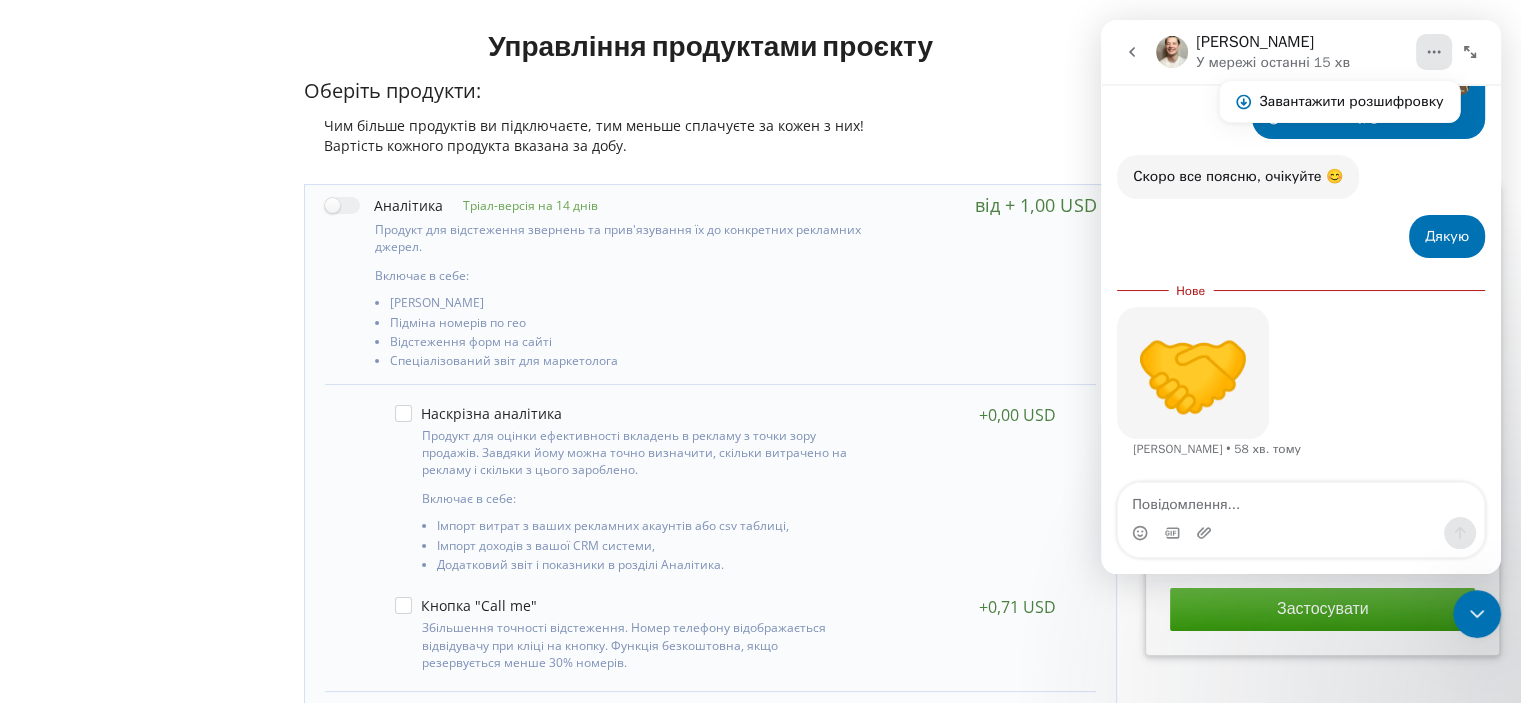 click at bounding box center (1172, 52) 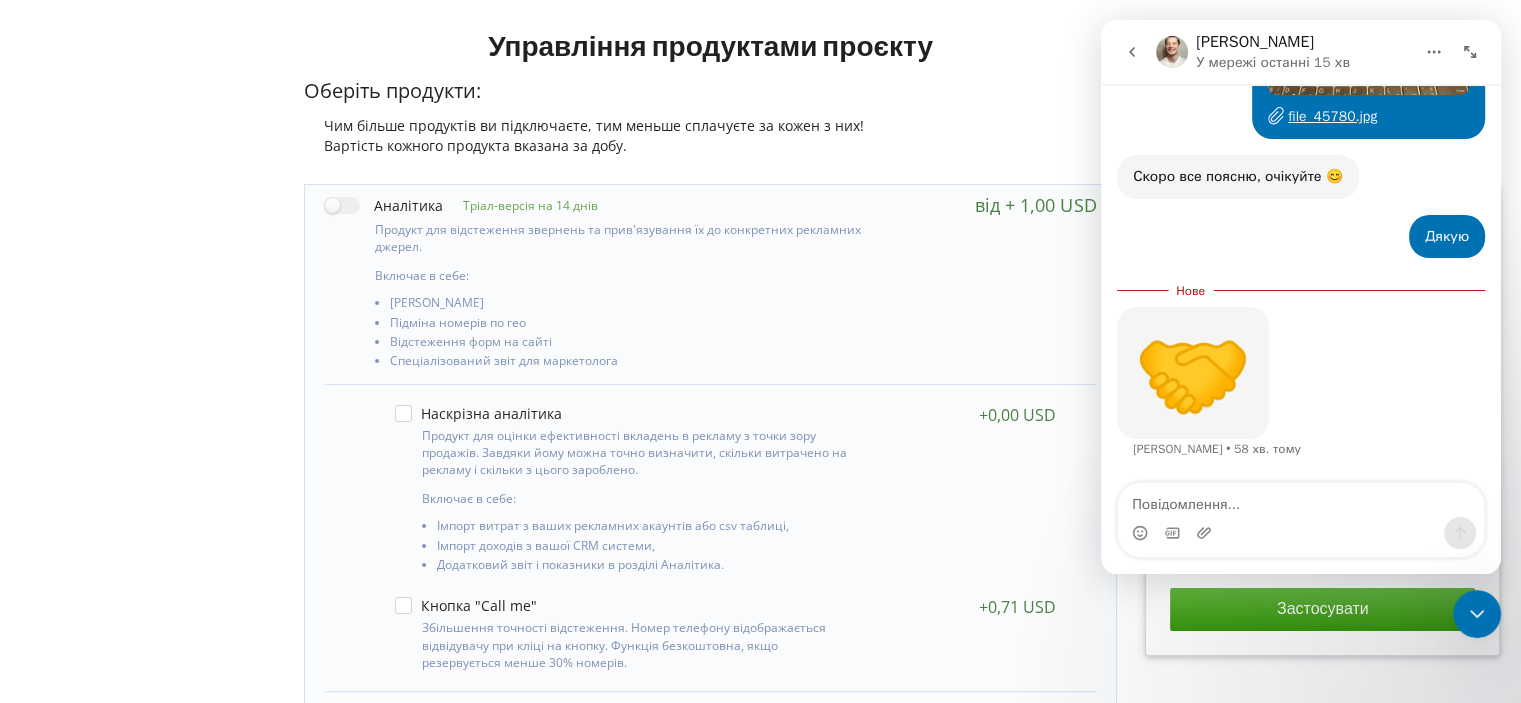 click on "Vladyslav" at bounding box center [1255, 43] 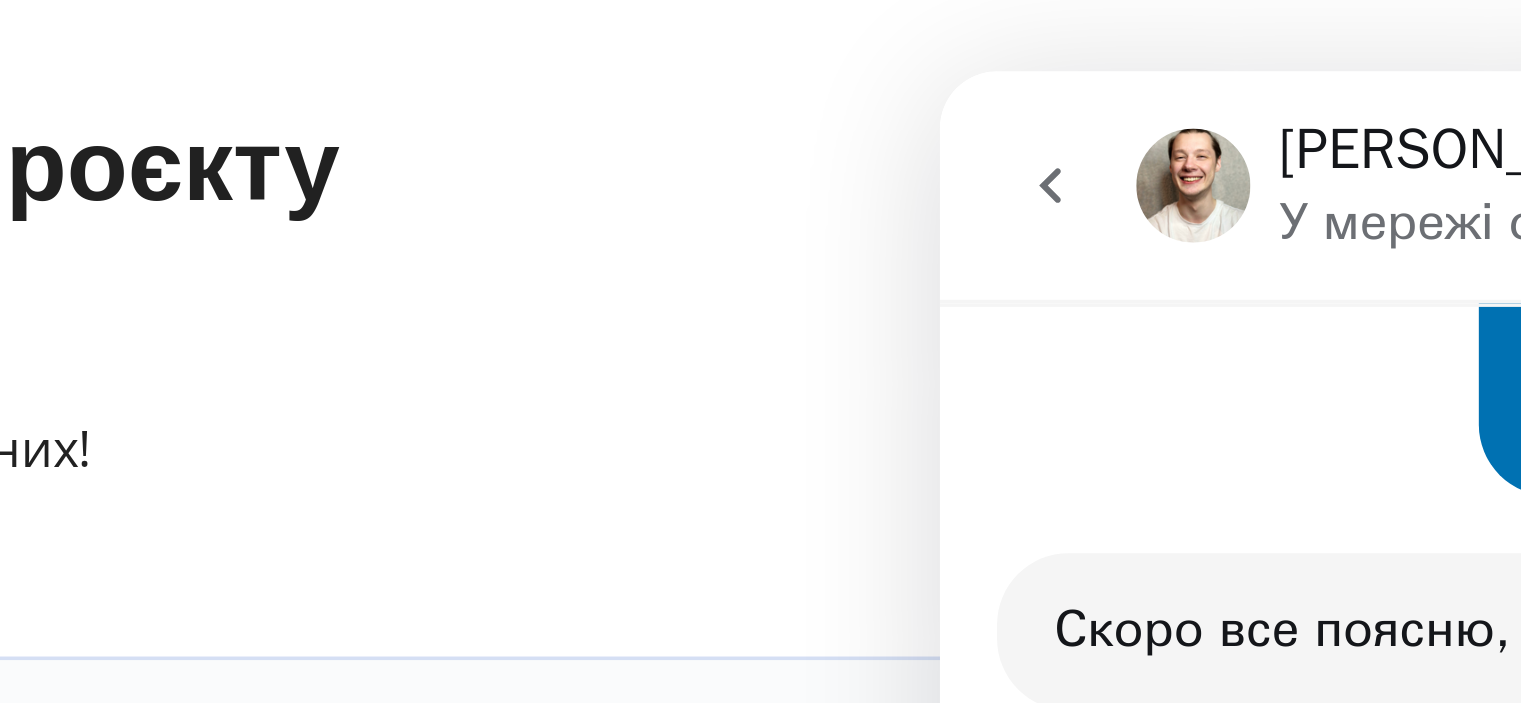 scroll, scrollTop: 231, scrollLeft: 0, axis: vertical 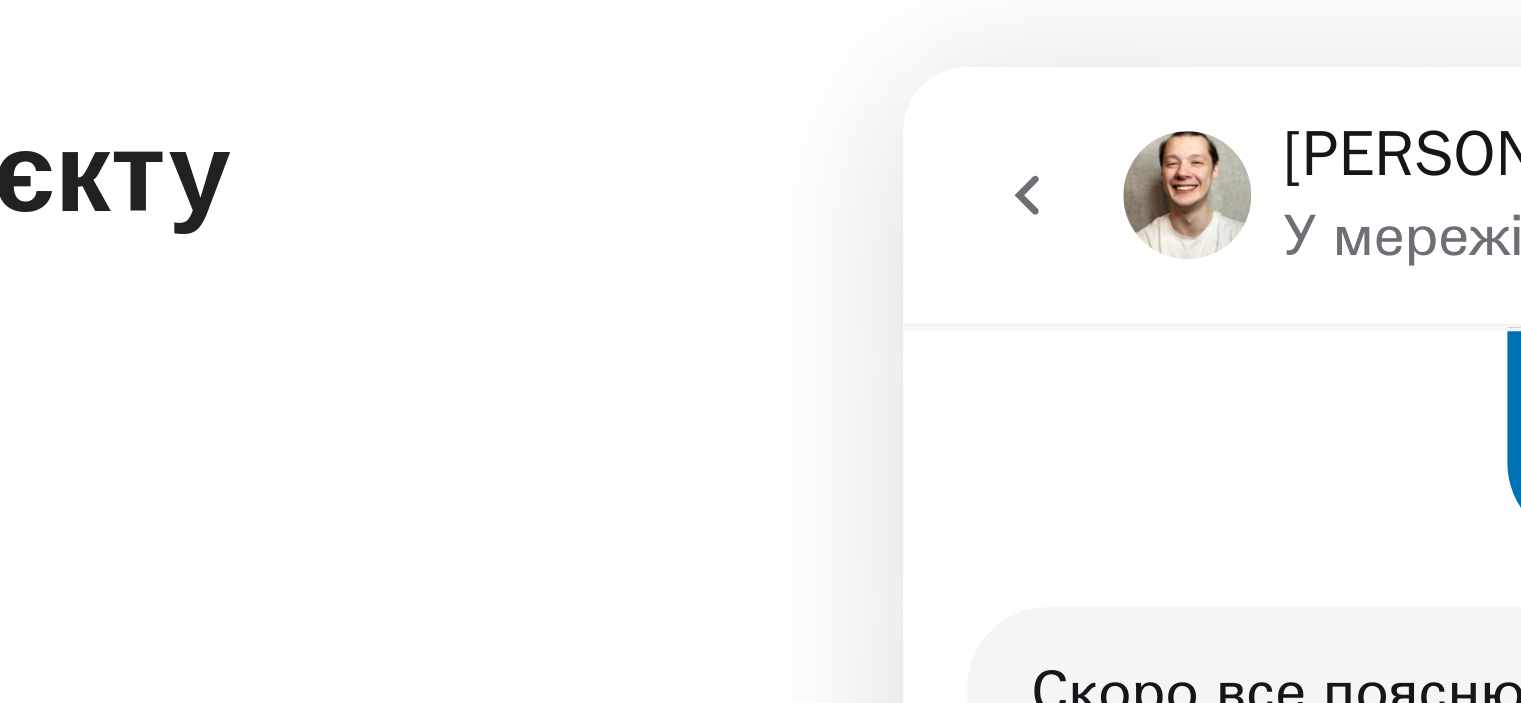 drag, startPoint x: 967, startPoint y: 122, endPoint x: 898, endPoint y: 100, distance: 72.42237 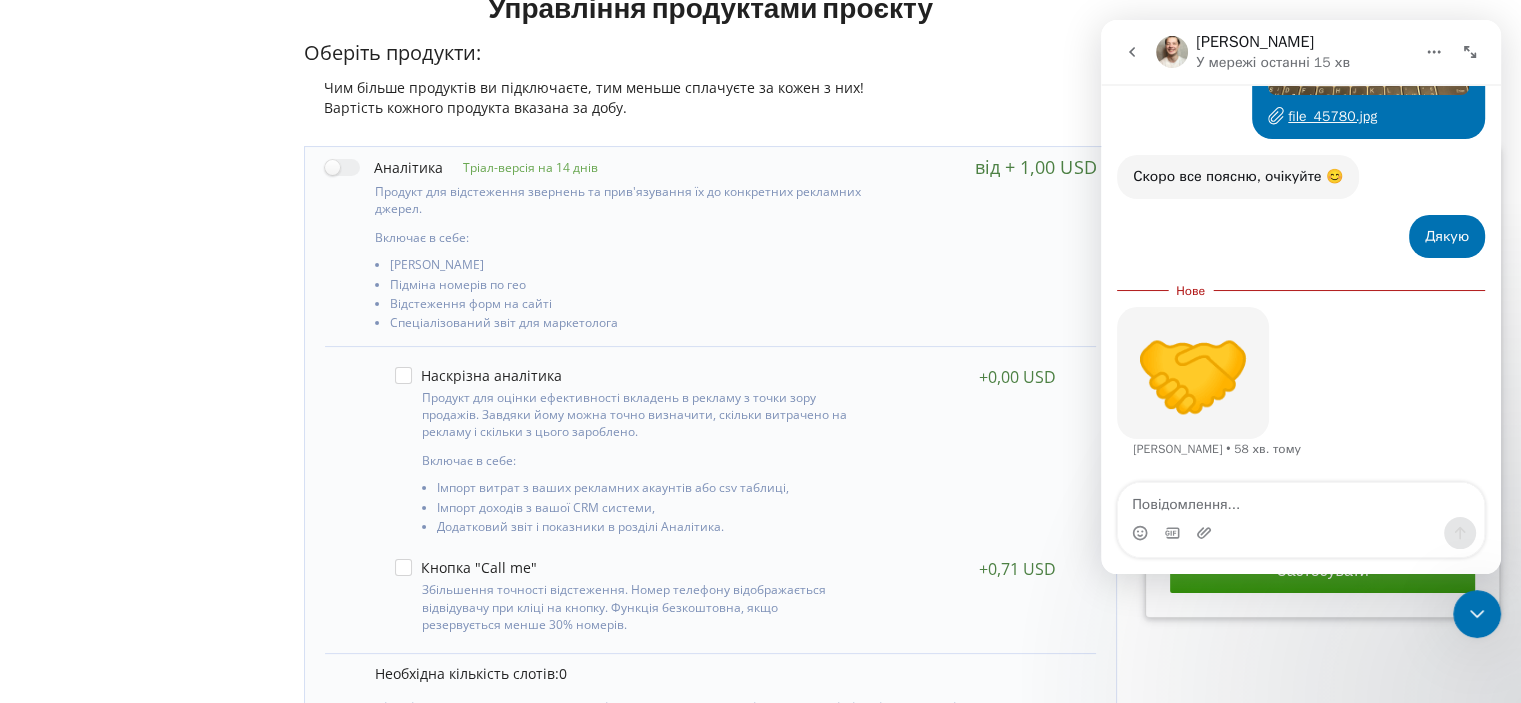 scroll, scrollTop: 272, scrollLeft: 0, axis: vertical 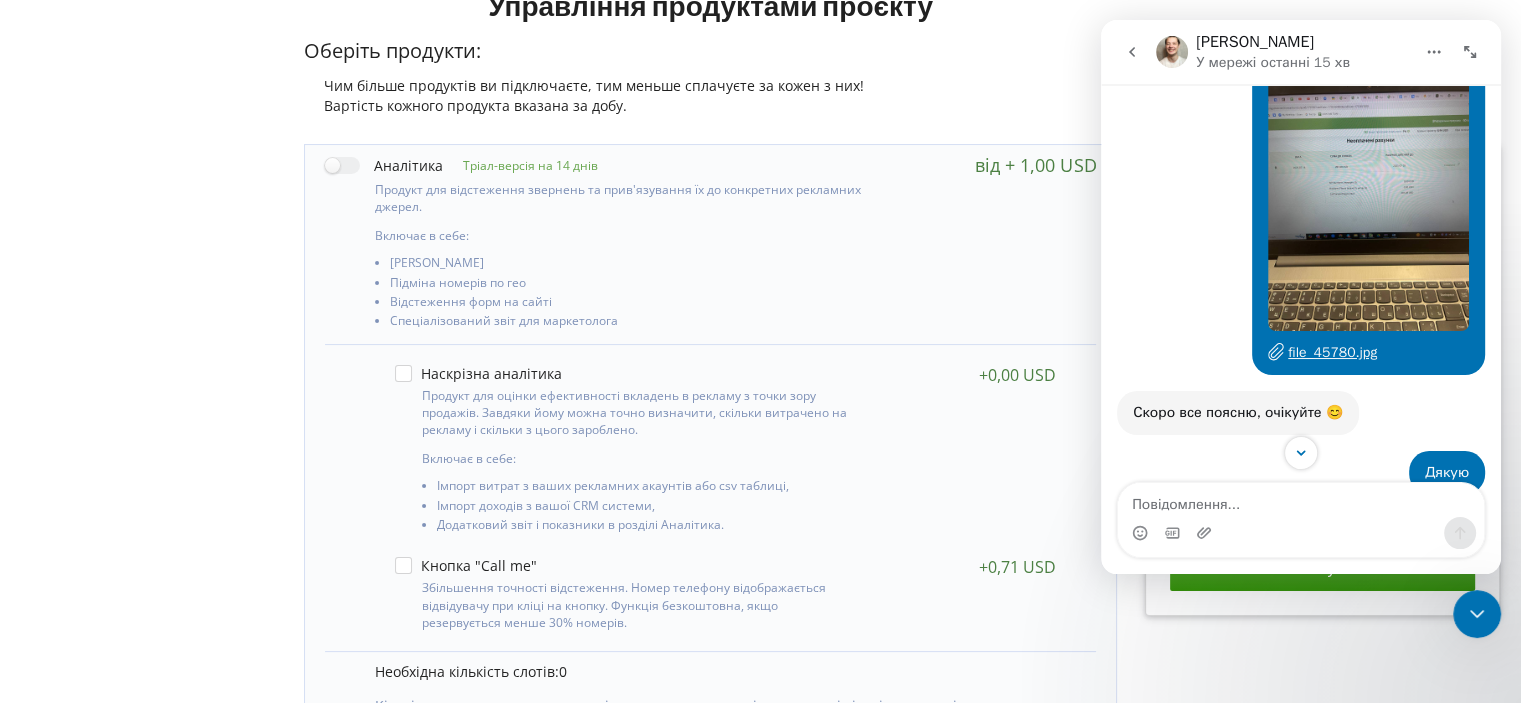 click at bounding box center [1368, 197] 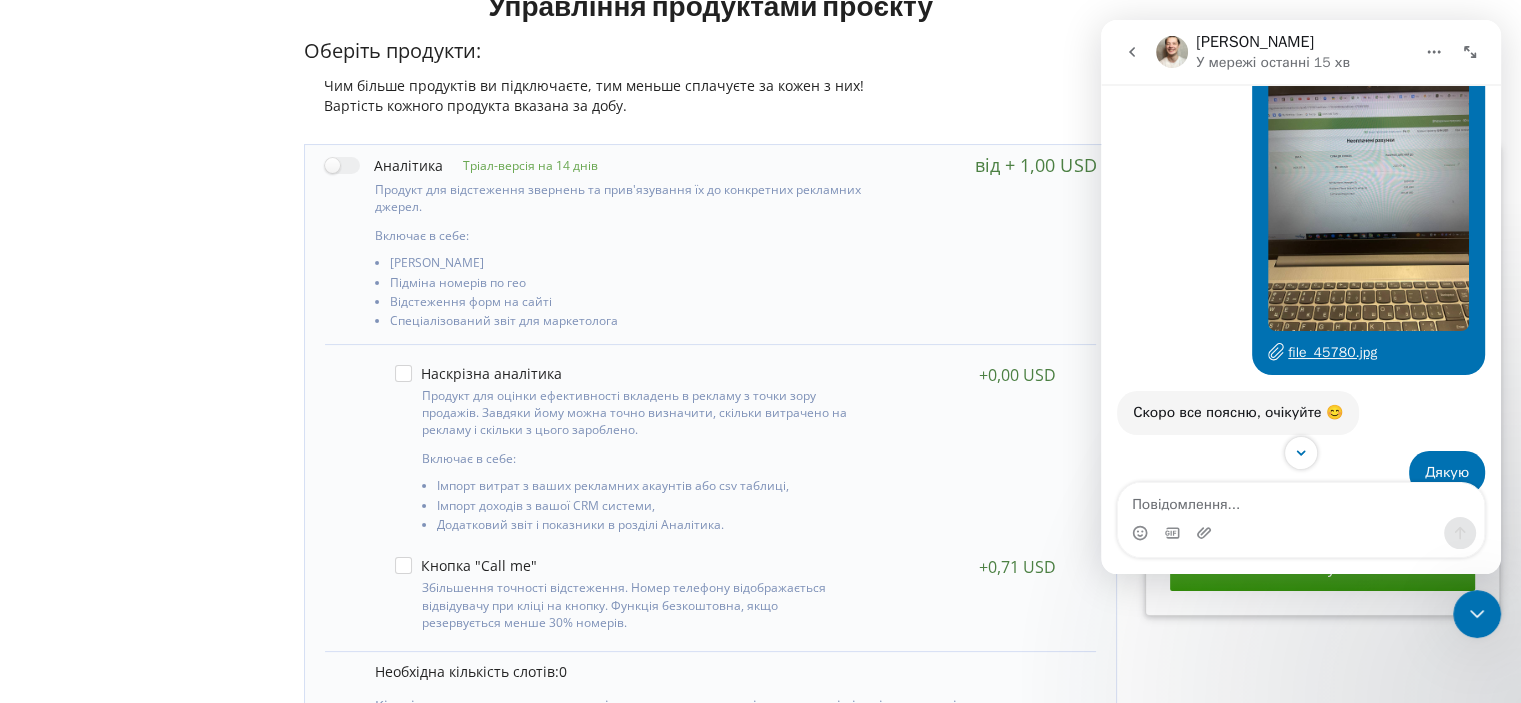 scroll, scrollTop: 0, scrollLeft: 0, axis: both 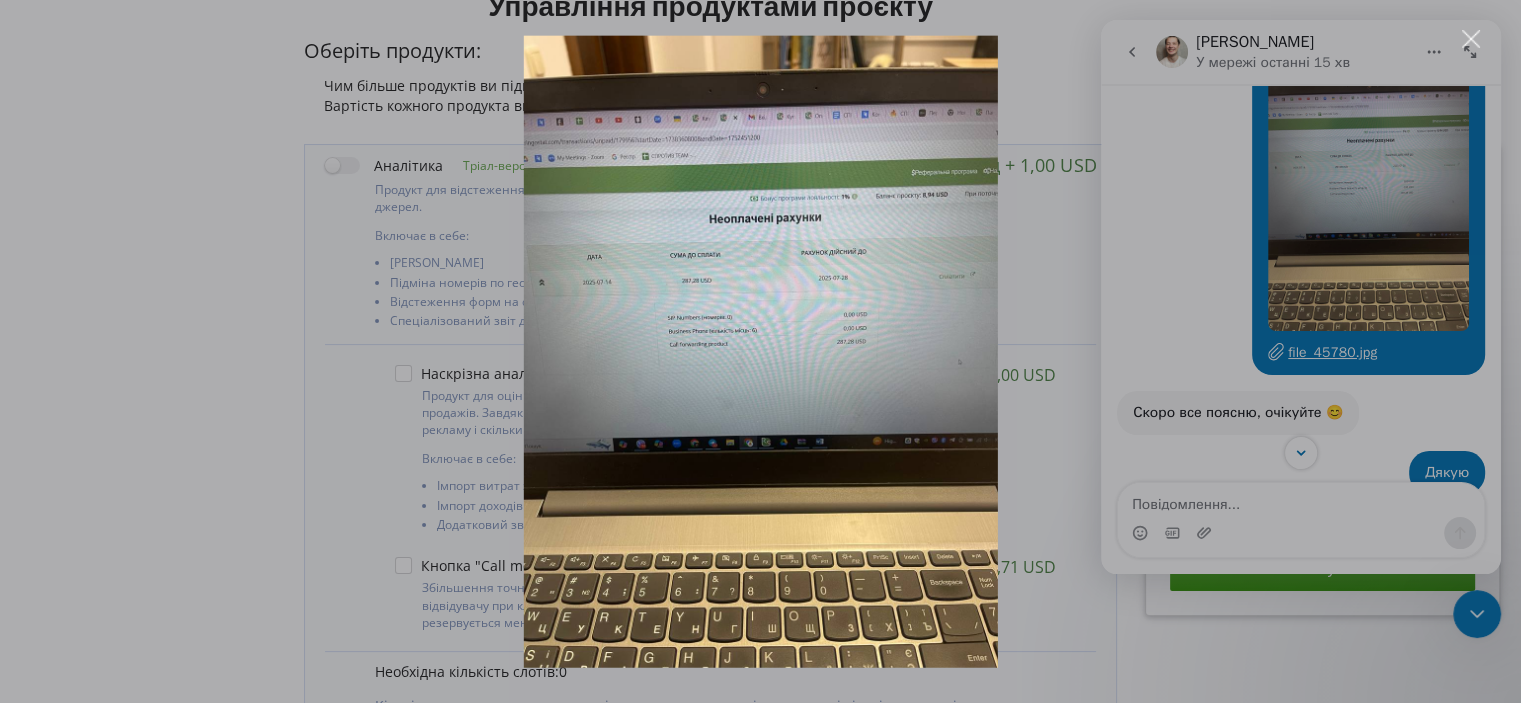 click at bounding box center (760, 351) 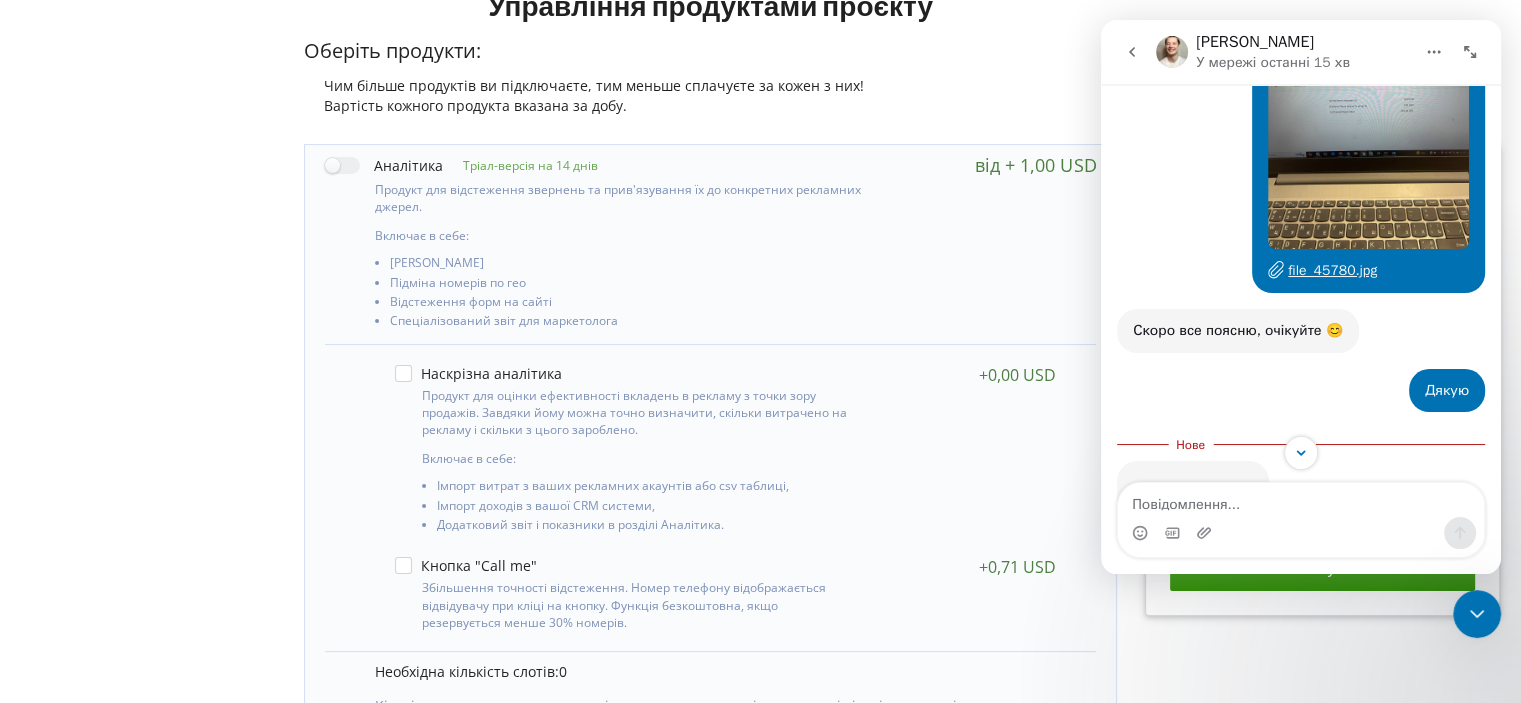 scroll, scrollTop: 3822, scrollLeft: 0, axis: vertical 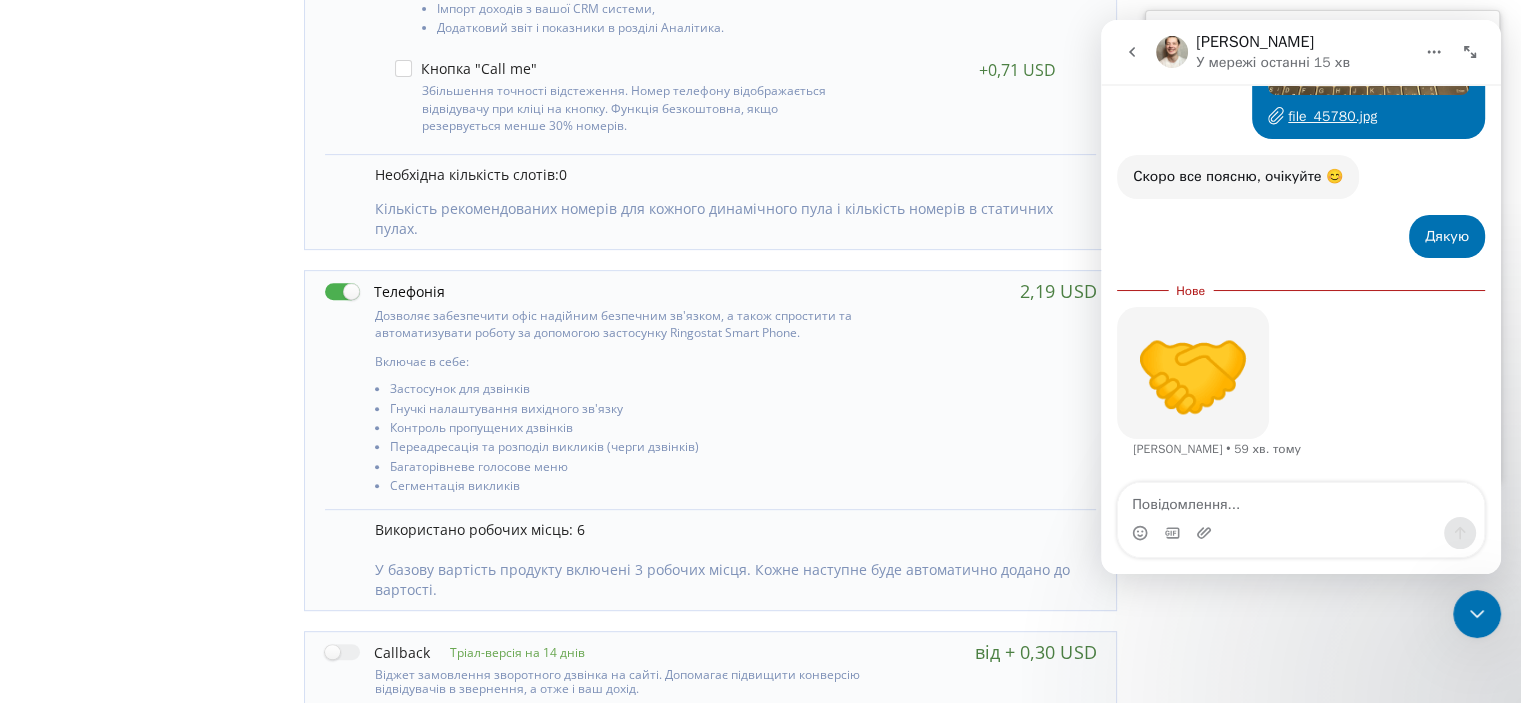 click on "Прогнозована вартість сервісу
0,00 USD
/ в день
0,00 USD" at bounding box center (1322, 296) 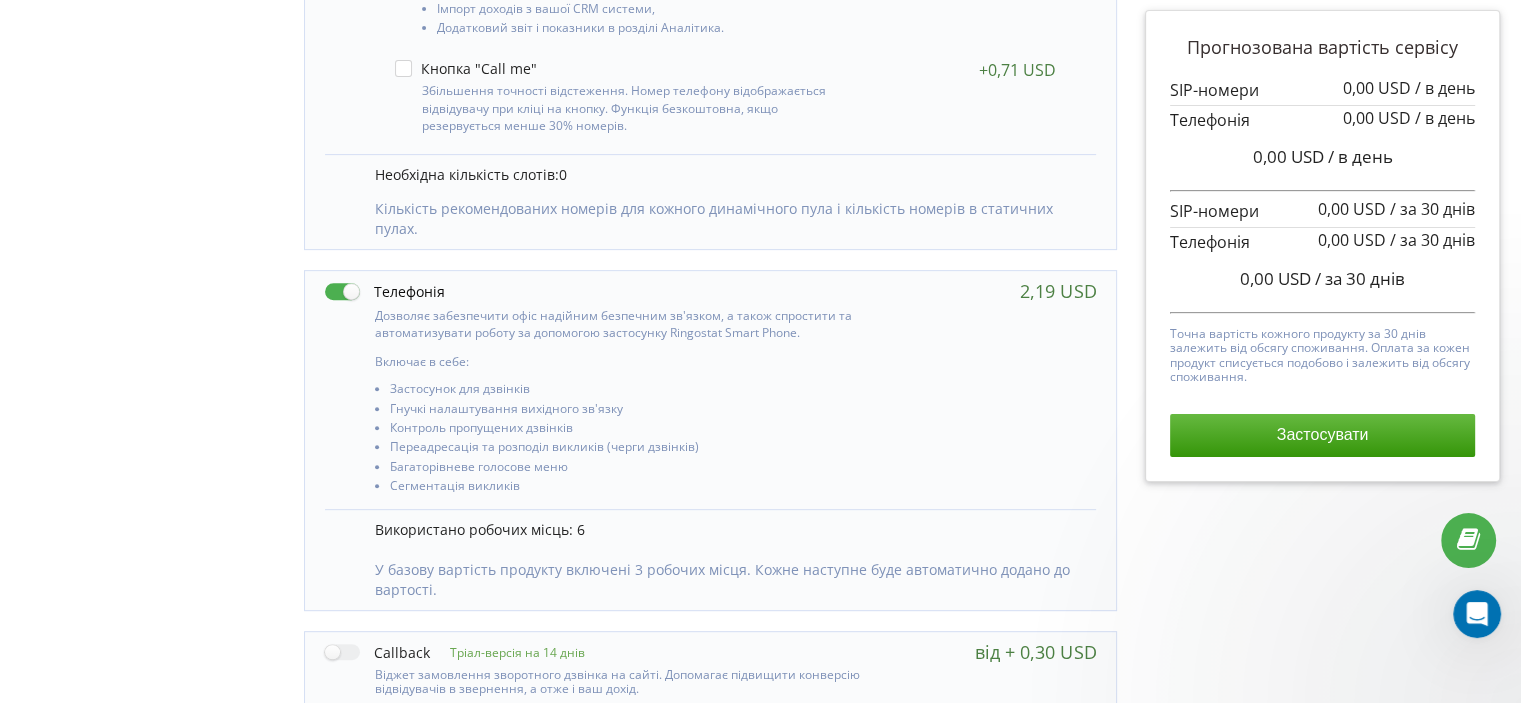 scroll, scrollTop: 0, scrollLeft: 0, axis: both 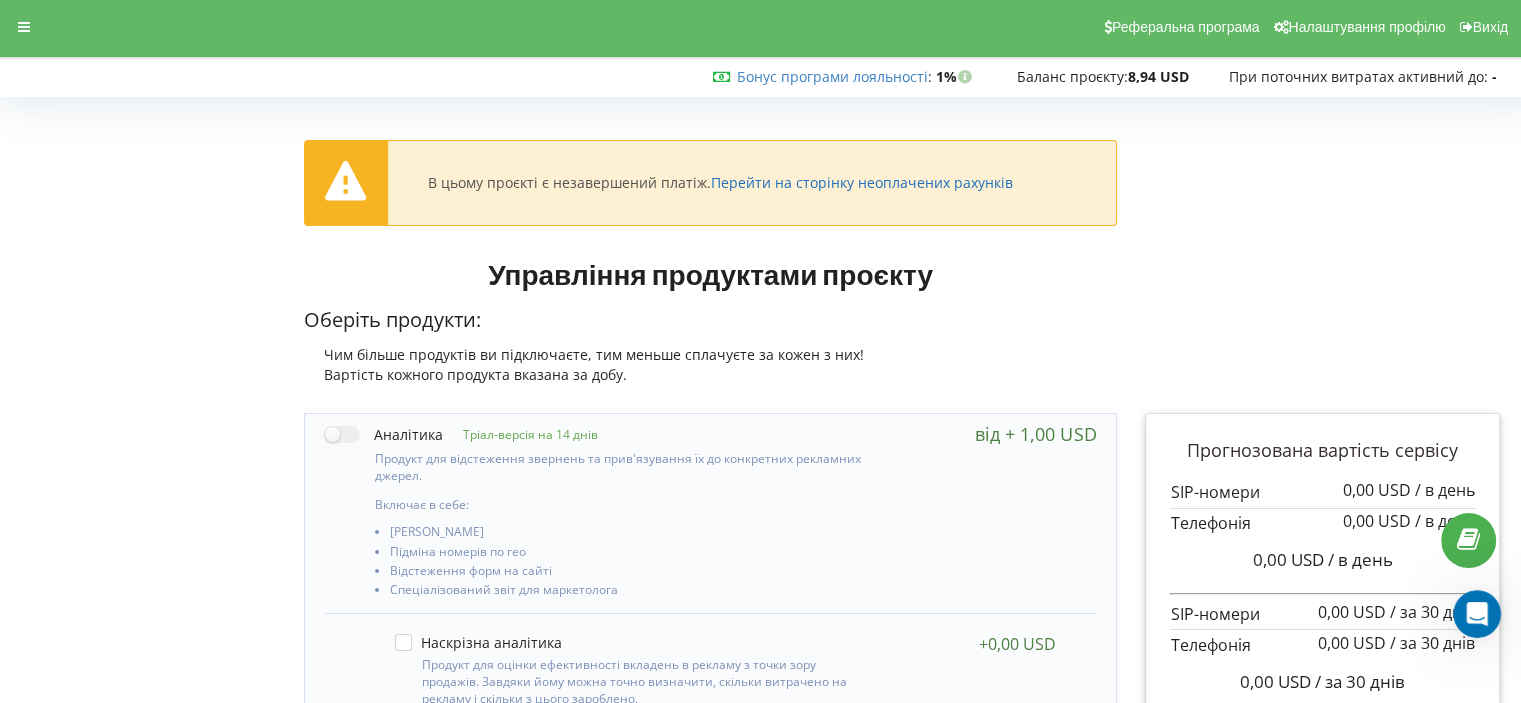 click on "Перейти на сторінку неоплачених рахунків" at bounding box center (862, 182) 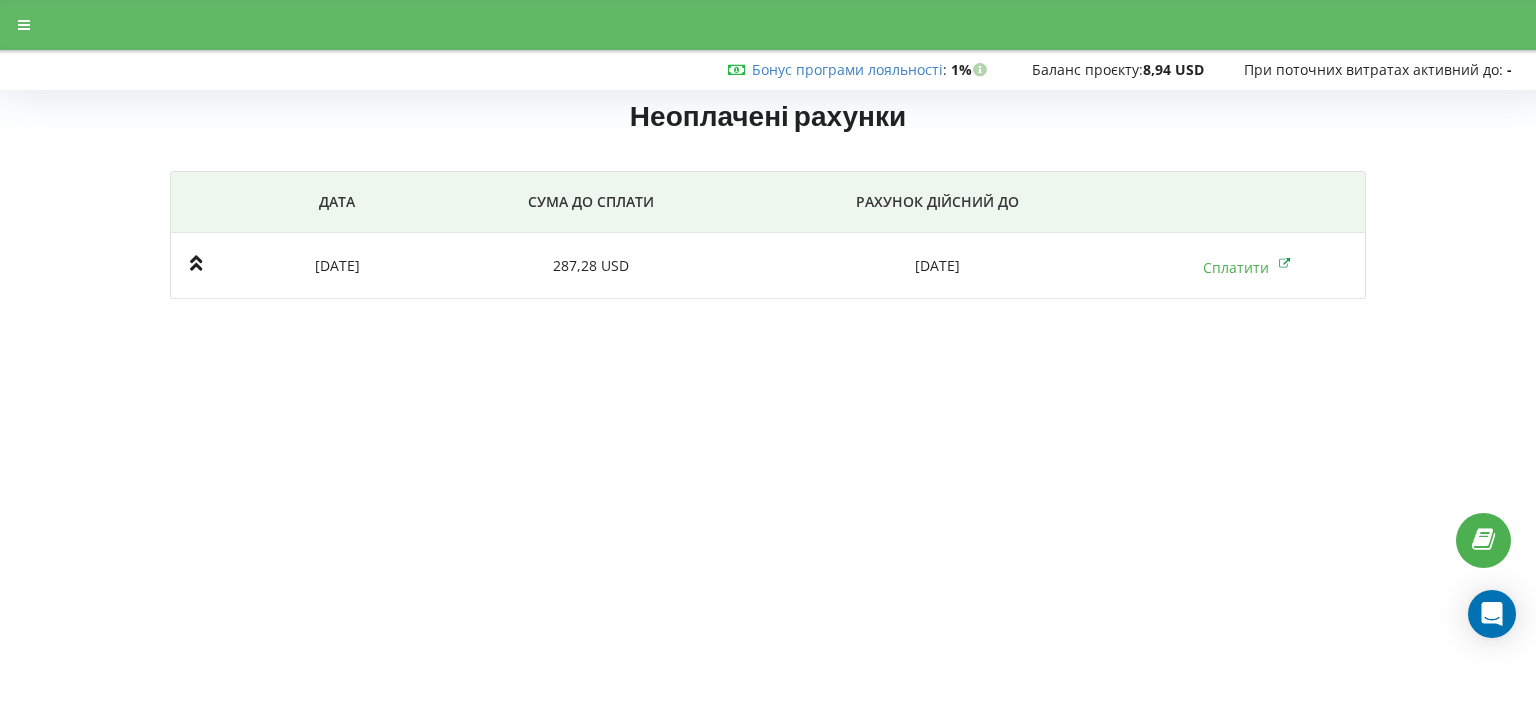 scroll, scrollTop: 0, scrollLeft: 0, axis: both 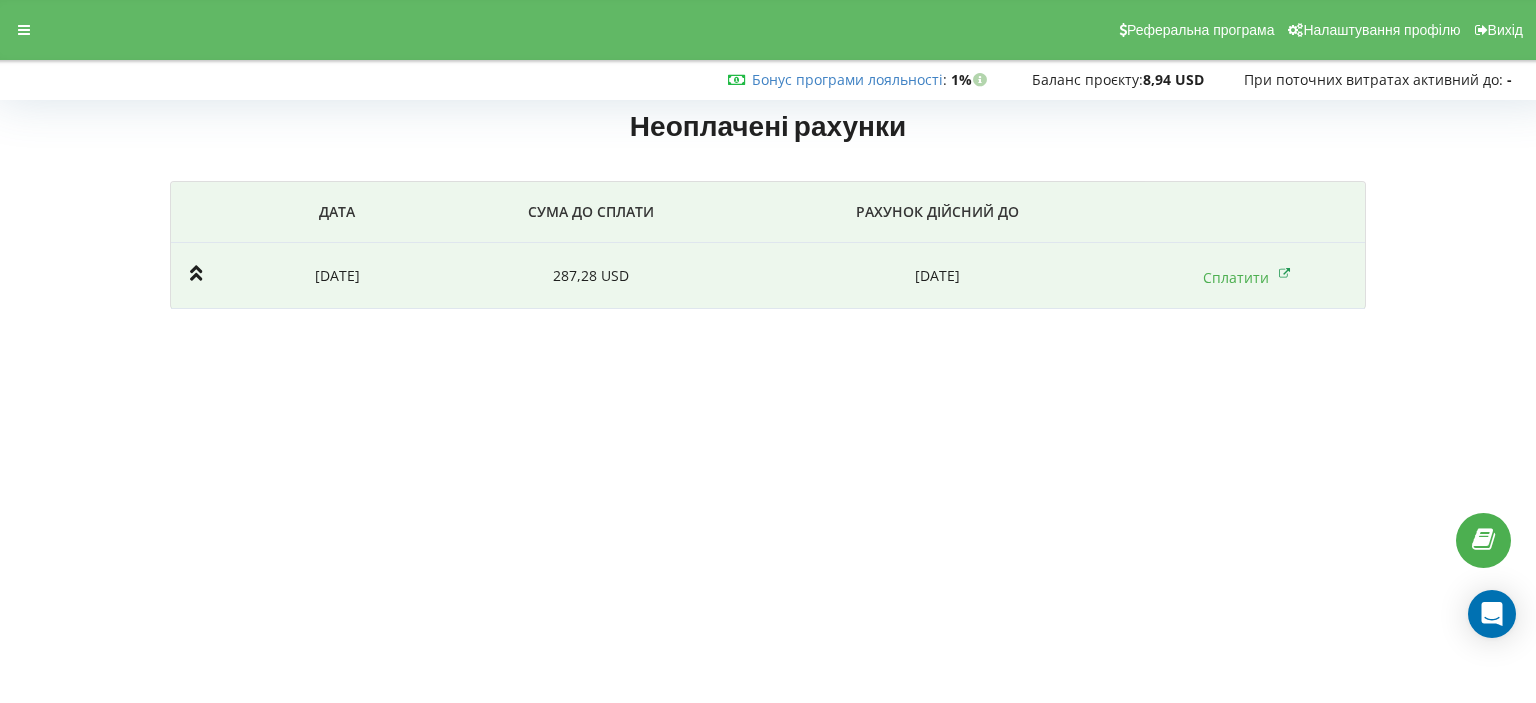click on "2025-07-14" at bounding box center (337, 276) 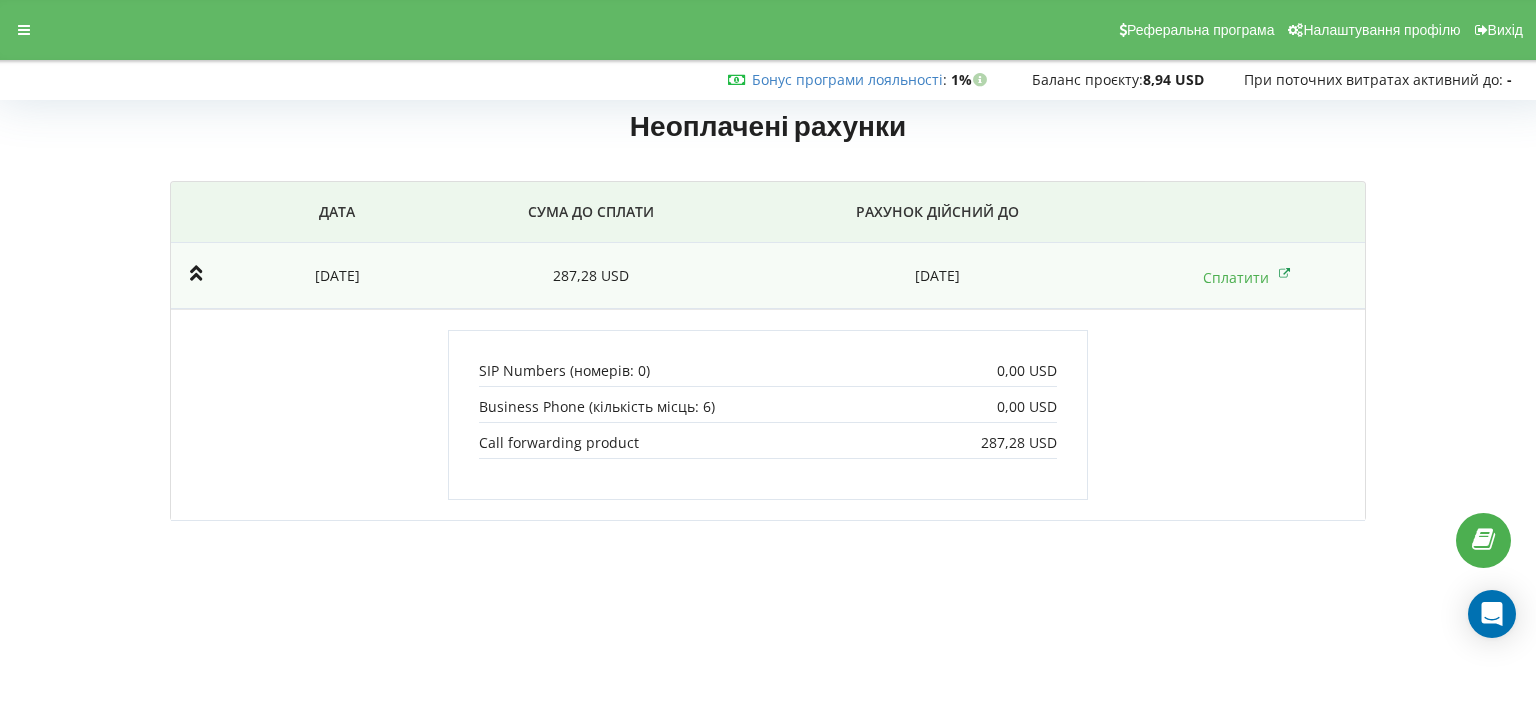 click 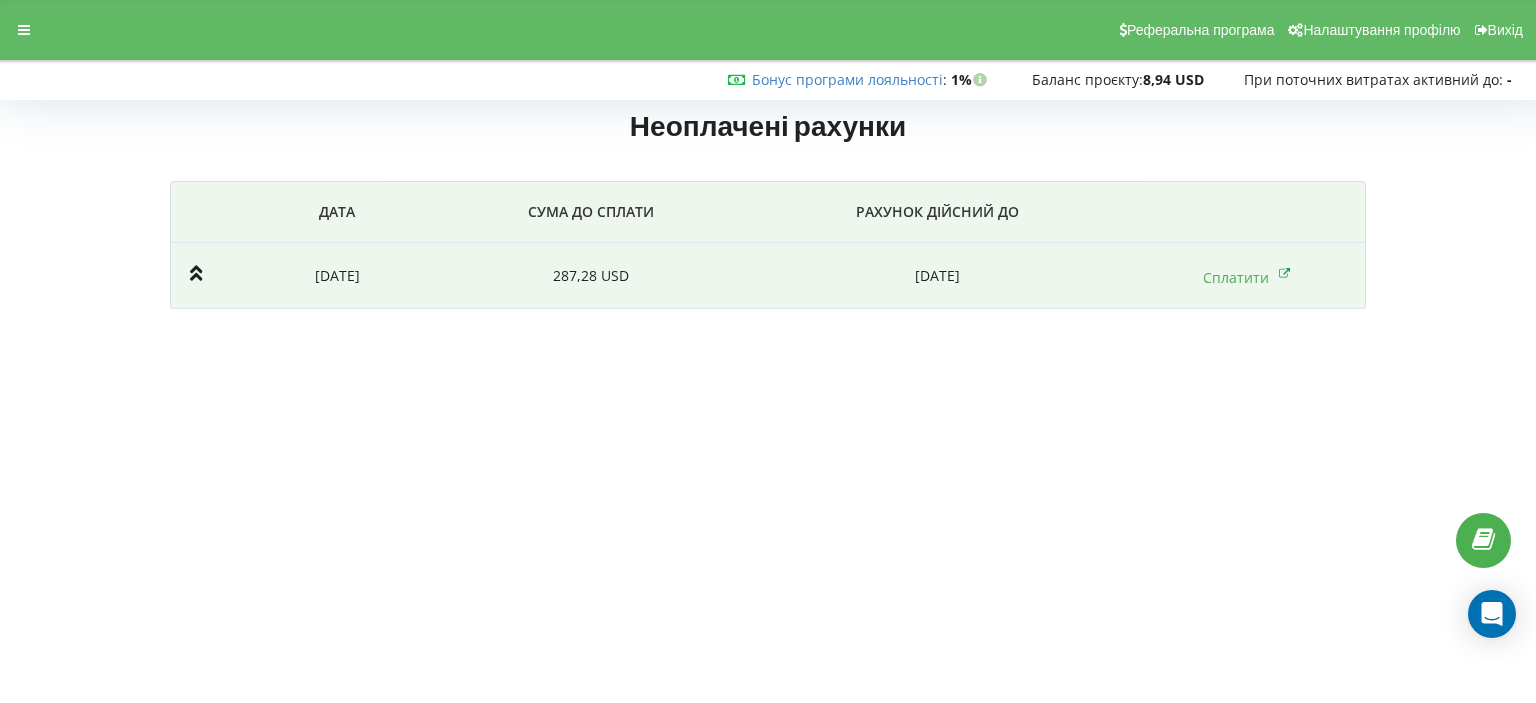click 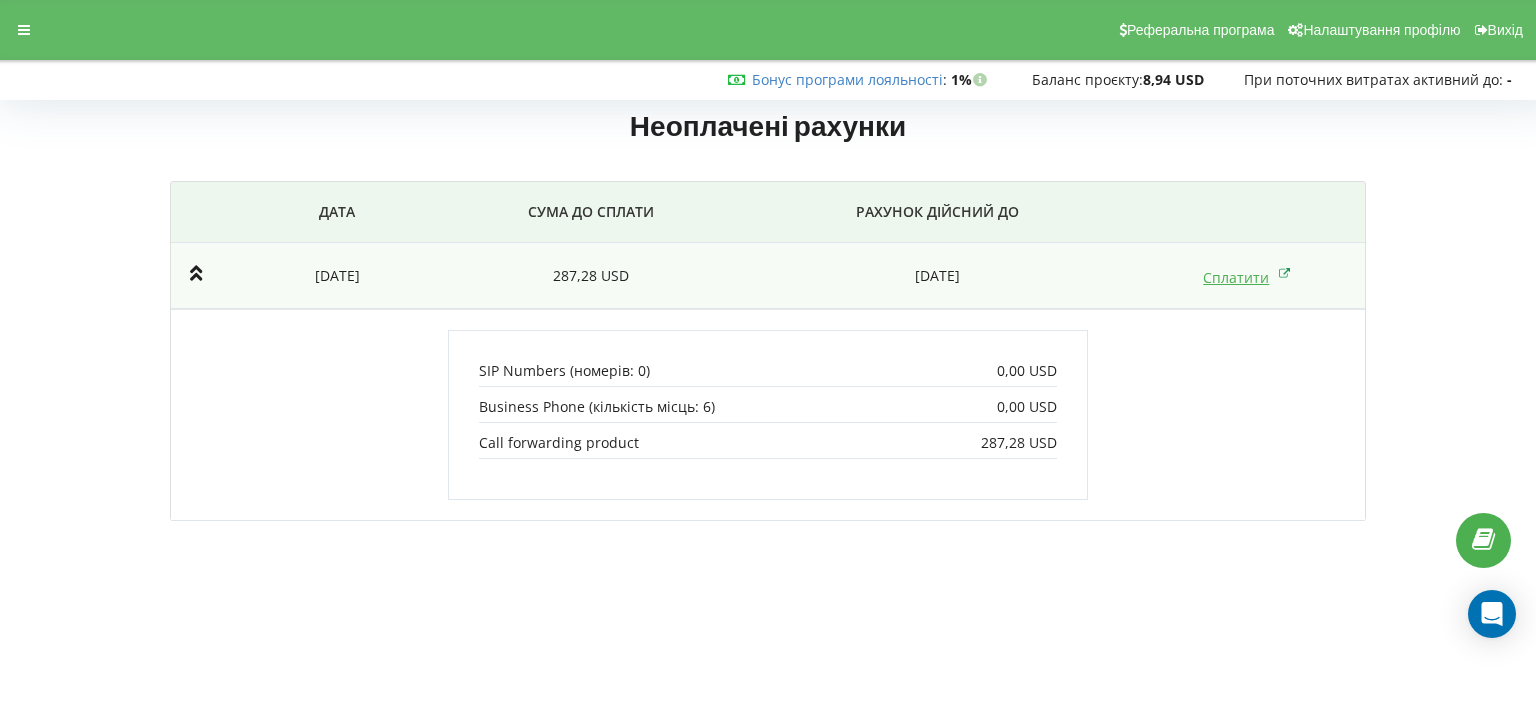click 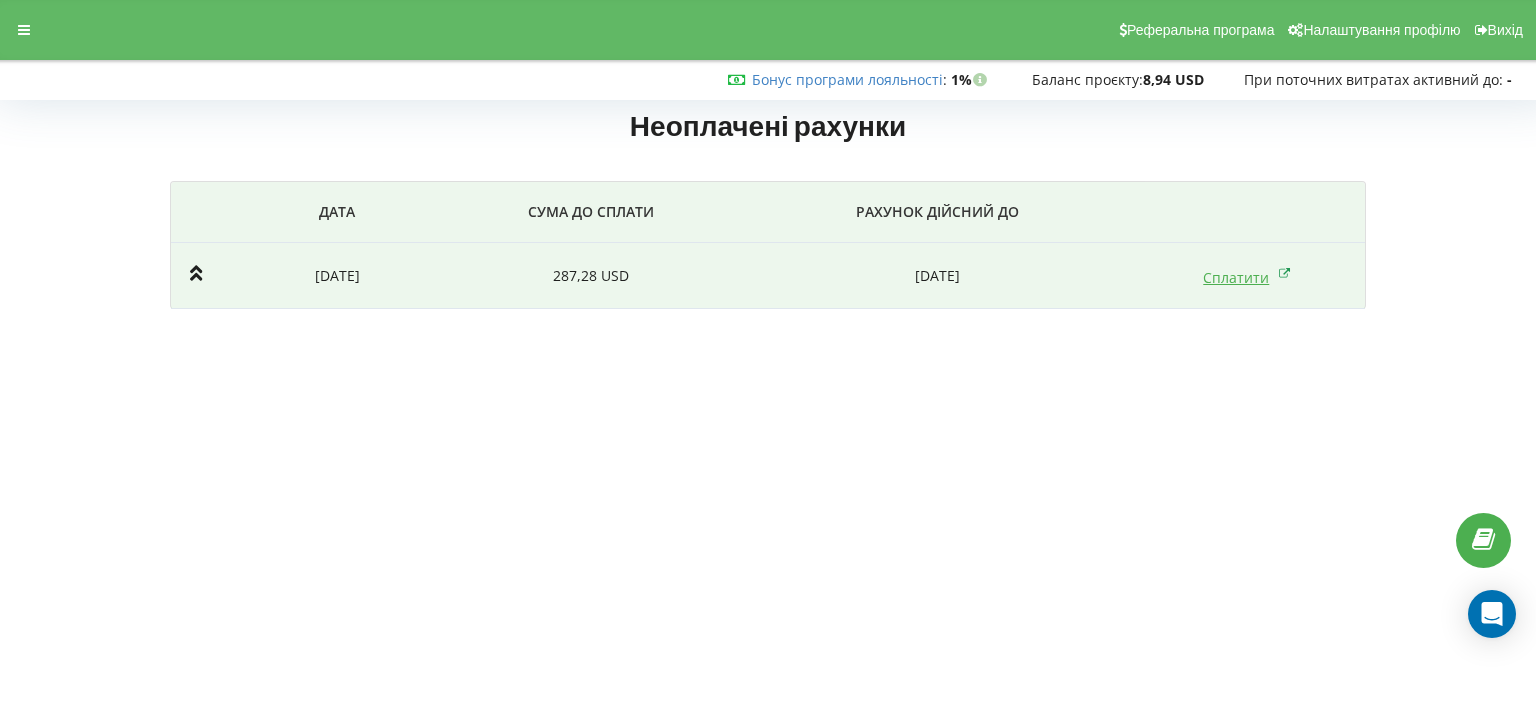click on "Сплатити" at bounding box center [1247, 277] 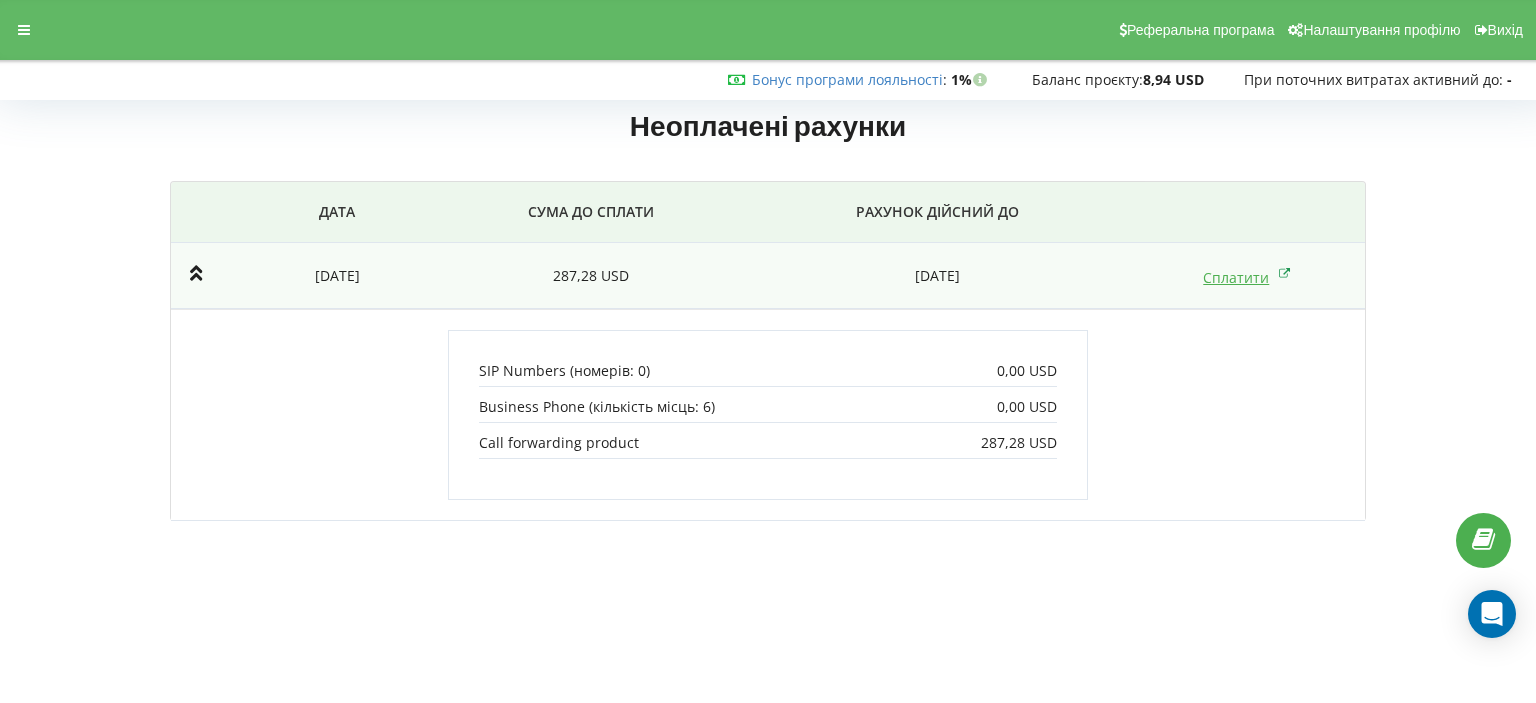 click on "Сплатити" at bounding box center (1247, 277) 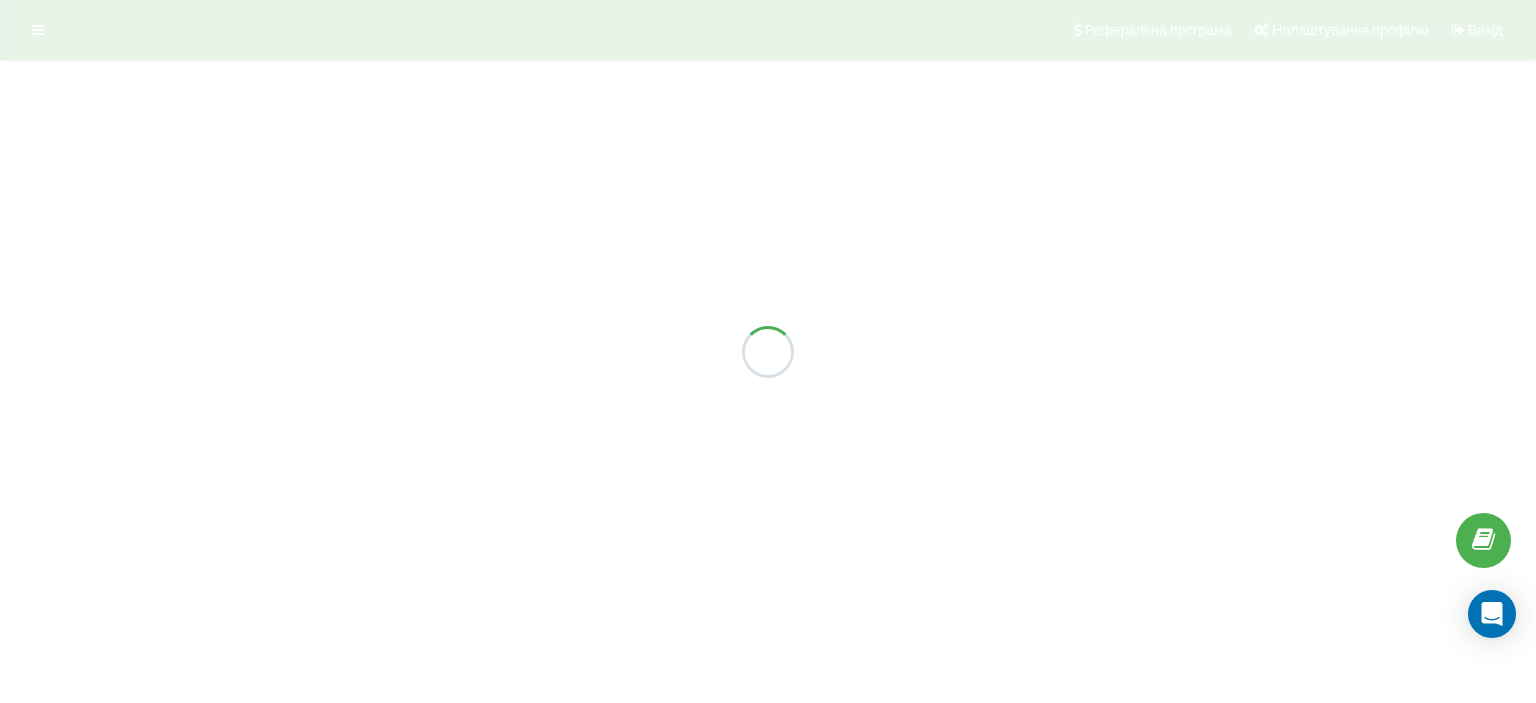 scroll, scrollTop: 0, scrollLeft: 0, axis: both 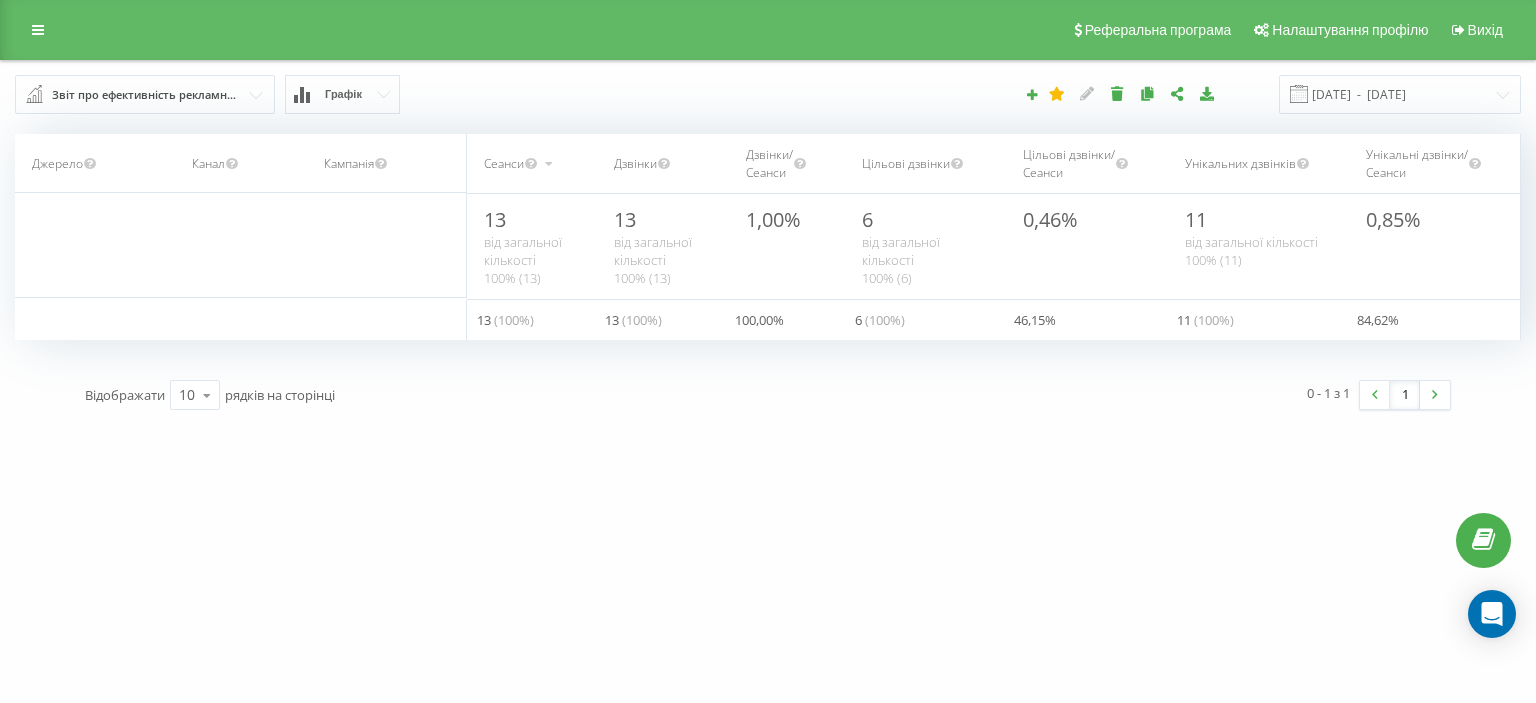 click on "Звіт про ефективність рекламних кампаній" at bounding box center [146, 95] 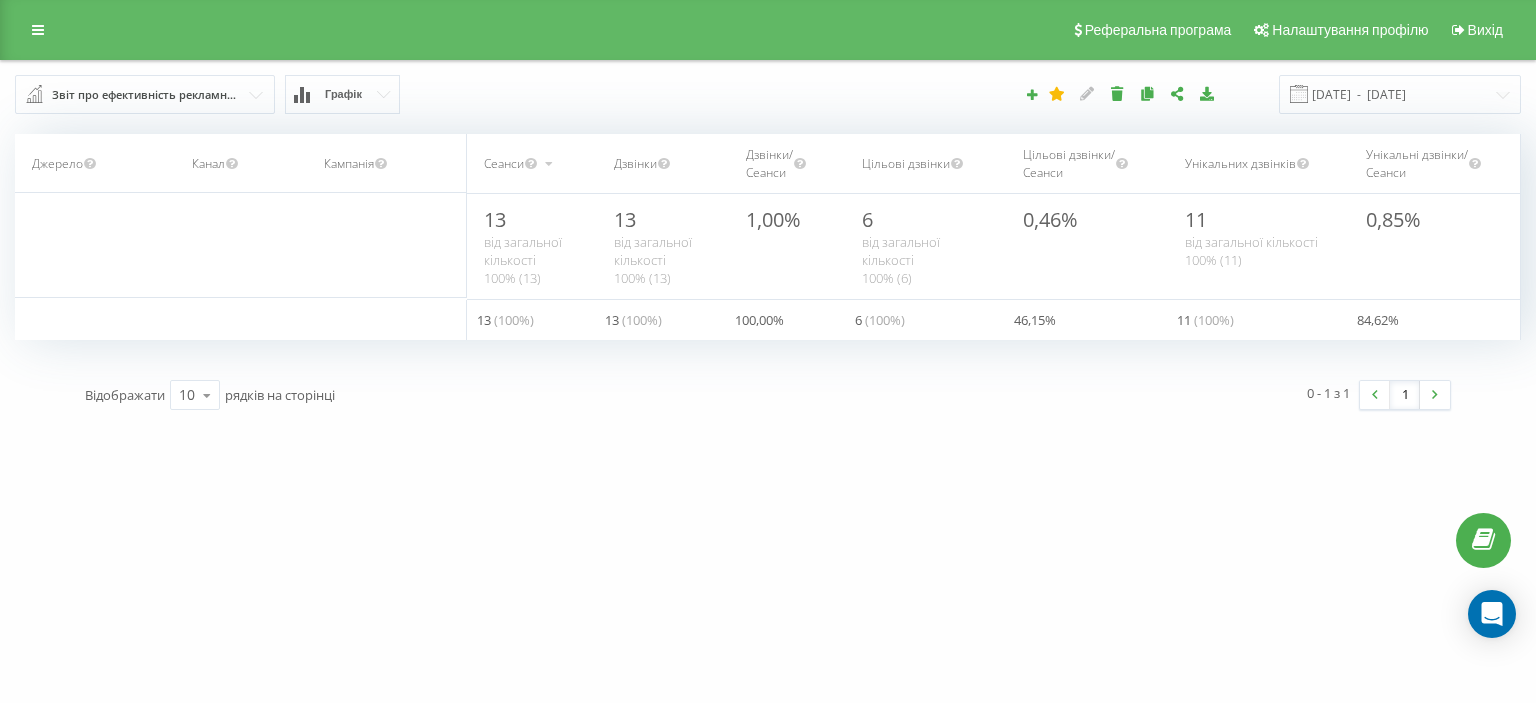 click on "sprotyv.team Проекти sprotyv.team Дашборд Центр звернень Аналiтика Ваші звіти Звіт маркетолога Звіти Looker Studio Розподіл дзвінків по дням тижня та погодинно Багатоканальні послідовності Статистика callback Звіт про ефективність роботи співробітників Співробітники у реальному часі NEW Mini CRM Маркетплейс інтеграцій Кошти Налаштування Реферальна програма Налаштування профілю Вихід Звіт про ефективність рекламних кампаній Браузер відвідувачів За сторінкою виходу За сторінкою входу Віджет колбек: ефективність за рекламними кампаніями Дзвінки з контекстної реклами  /  /  /" at bounding box center [768, 351] 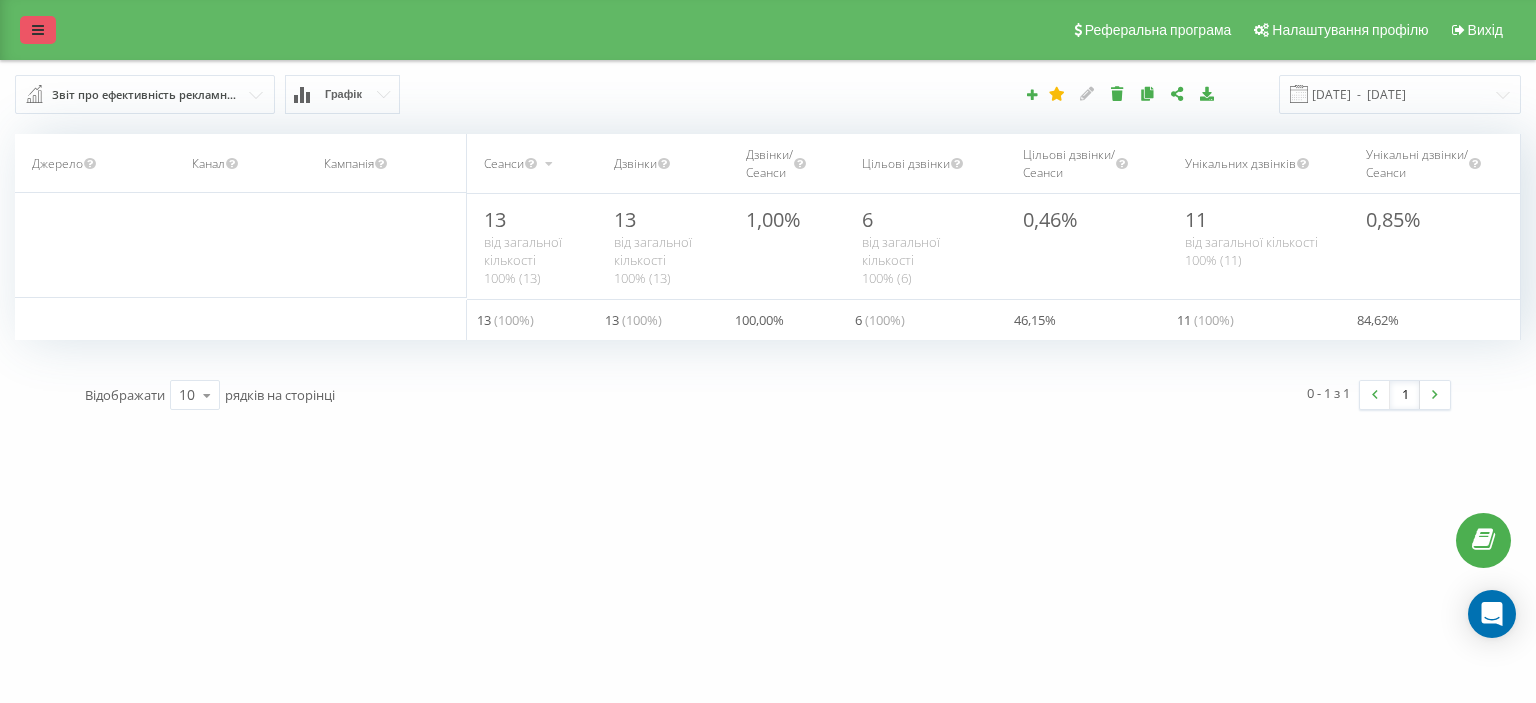 click at bounding box center (38, 30) 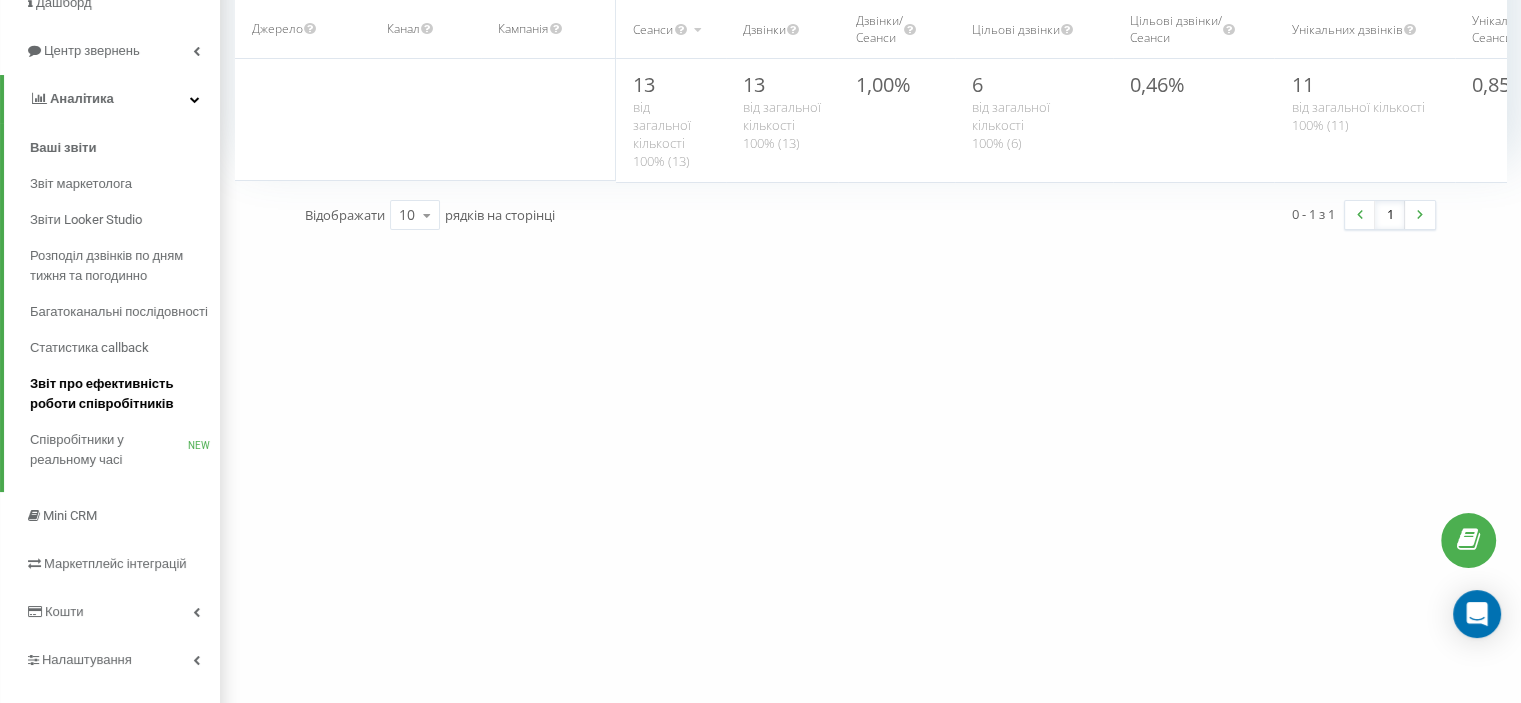 click on "Звіт про ефективність роботи співробітників" at bounding box center [120, 394] 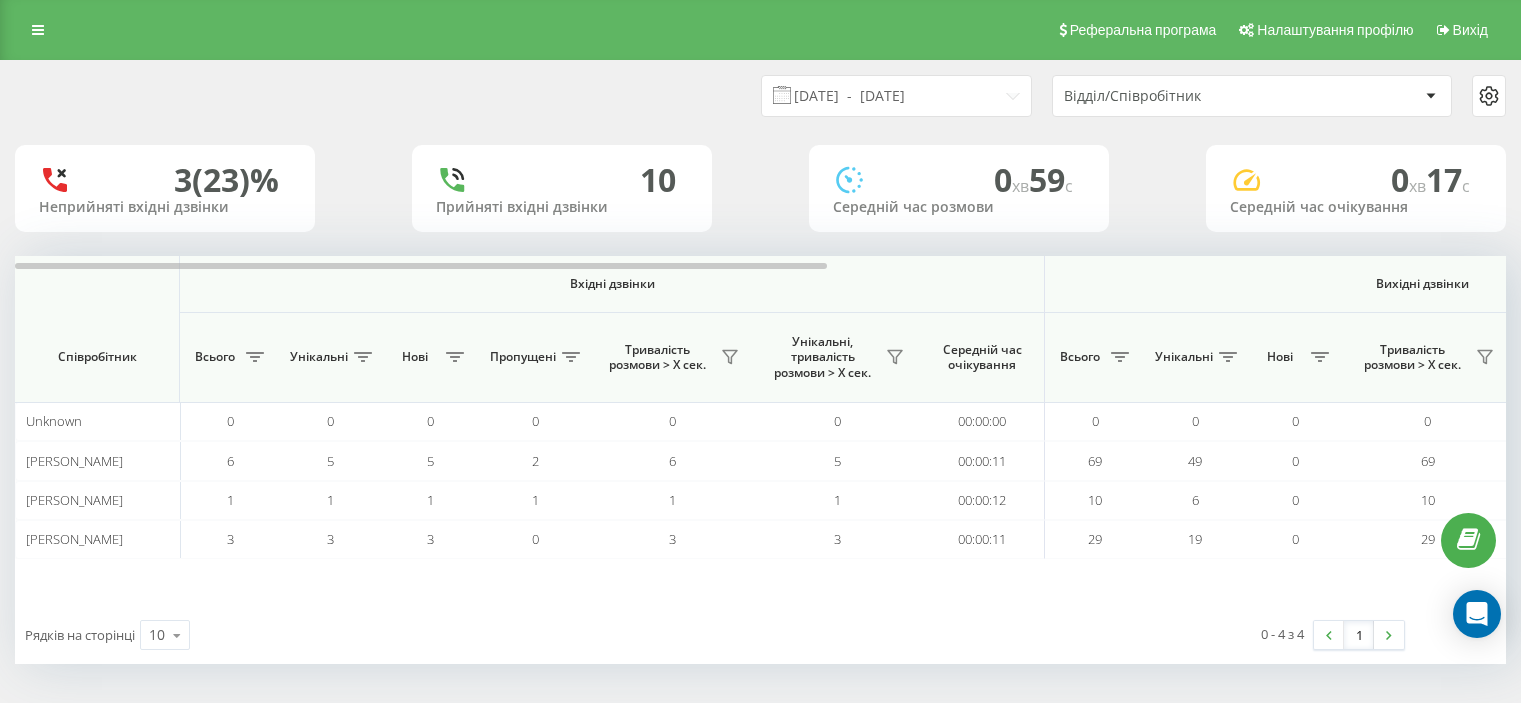 scroll, scrollTop: 0, scrollLeft: 0, axis: both 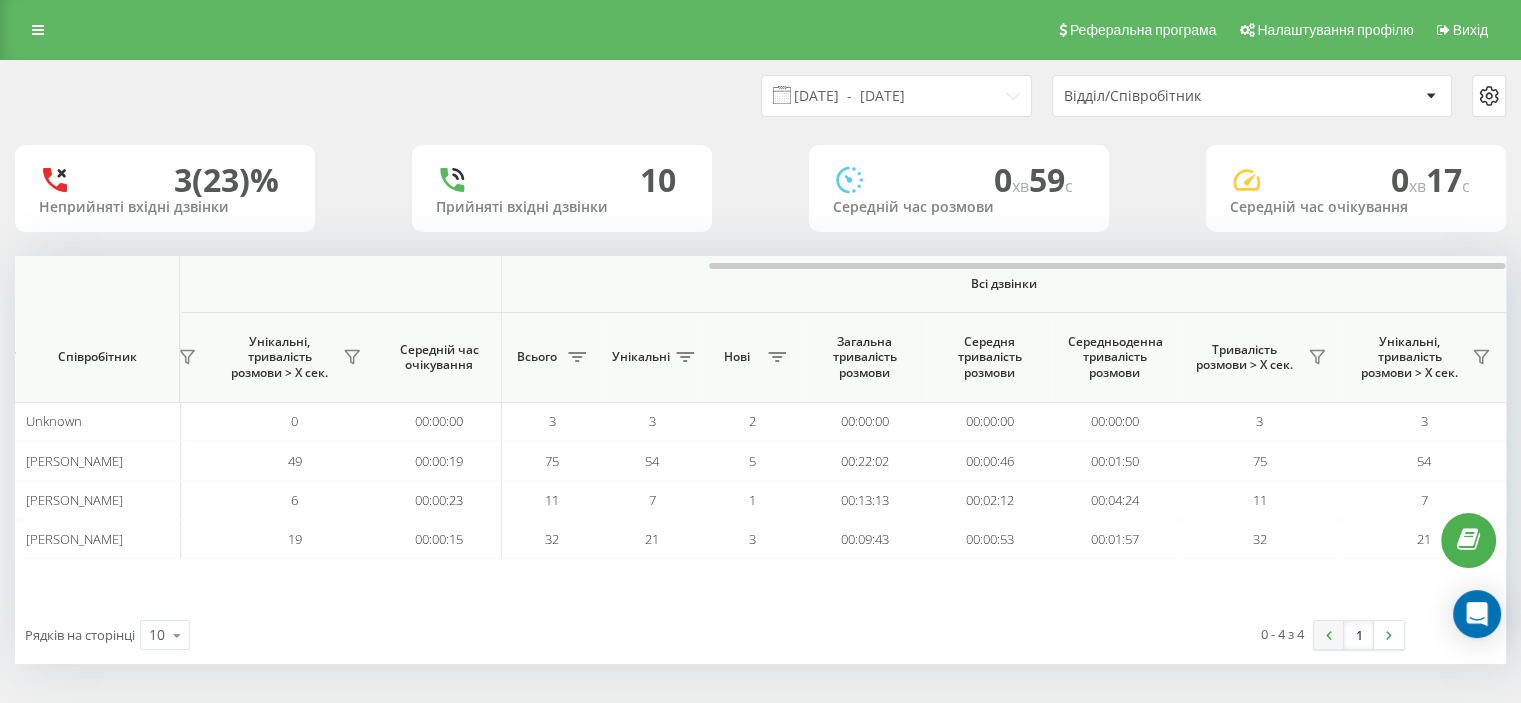 click at bounding box center (1329, 635) 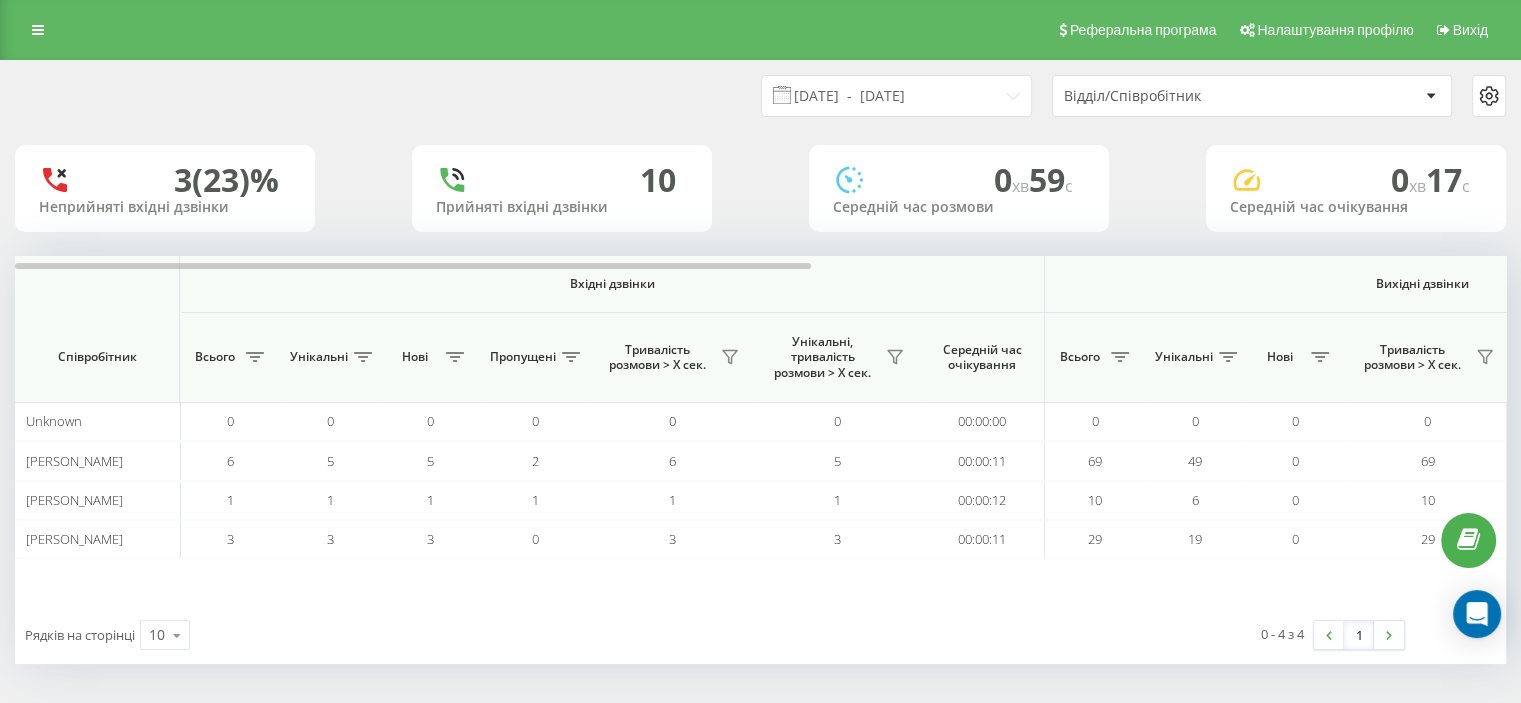 click at bounding box center [1329, 635] 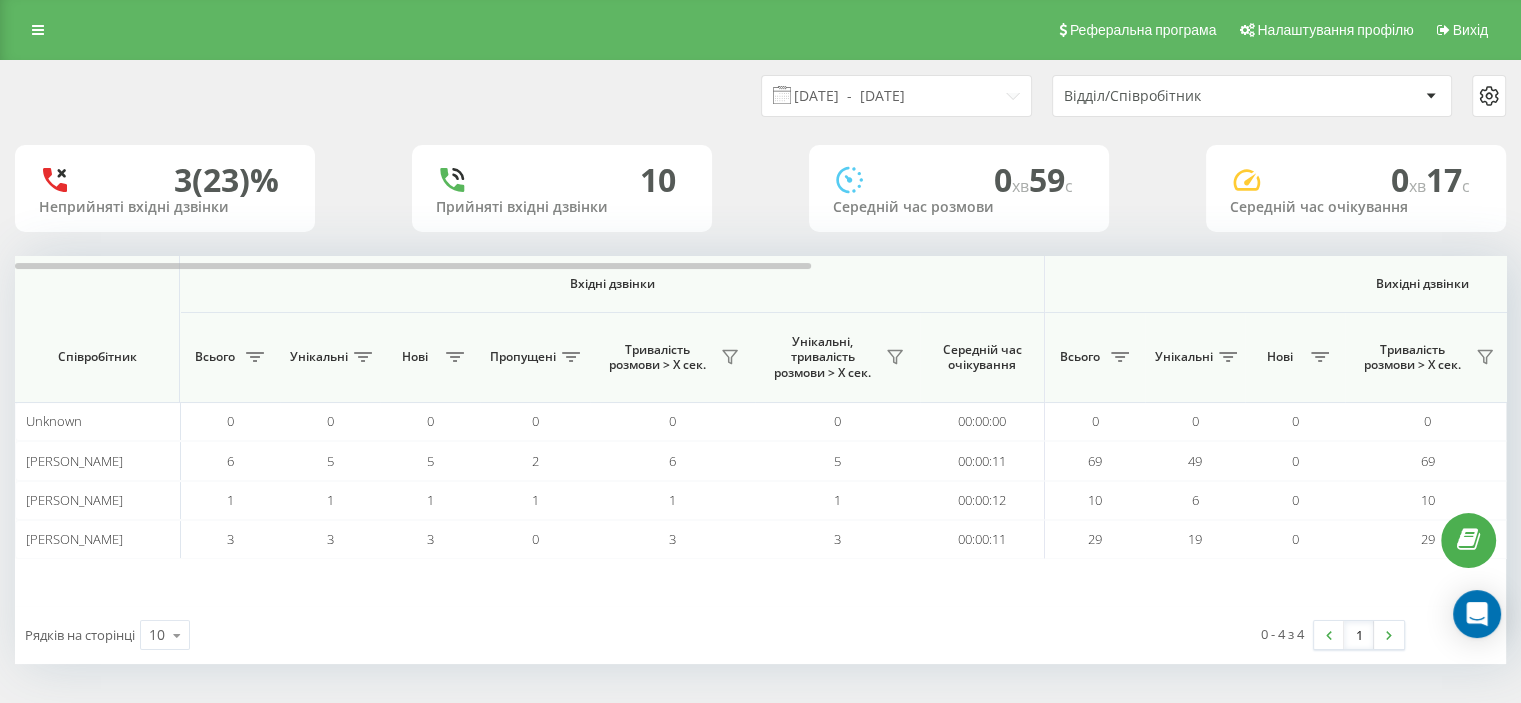 click at bounding box center (1329, 635) 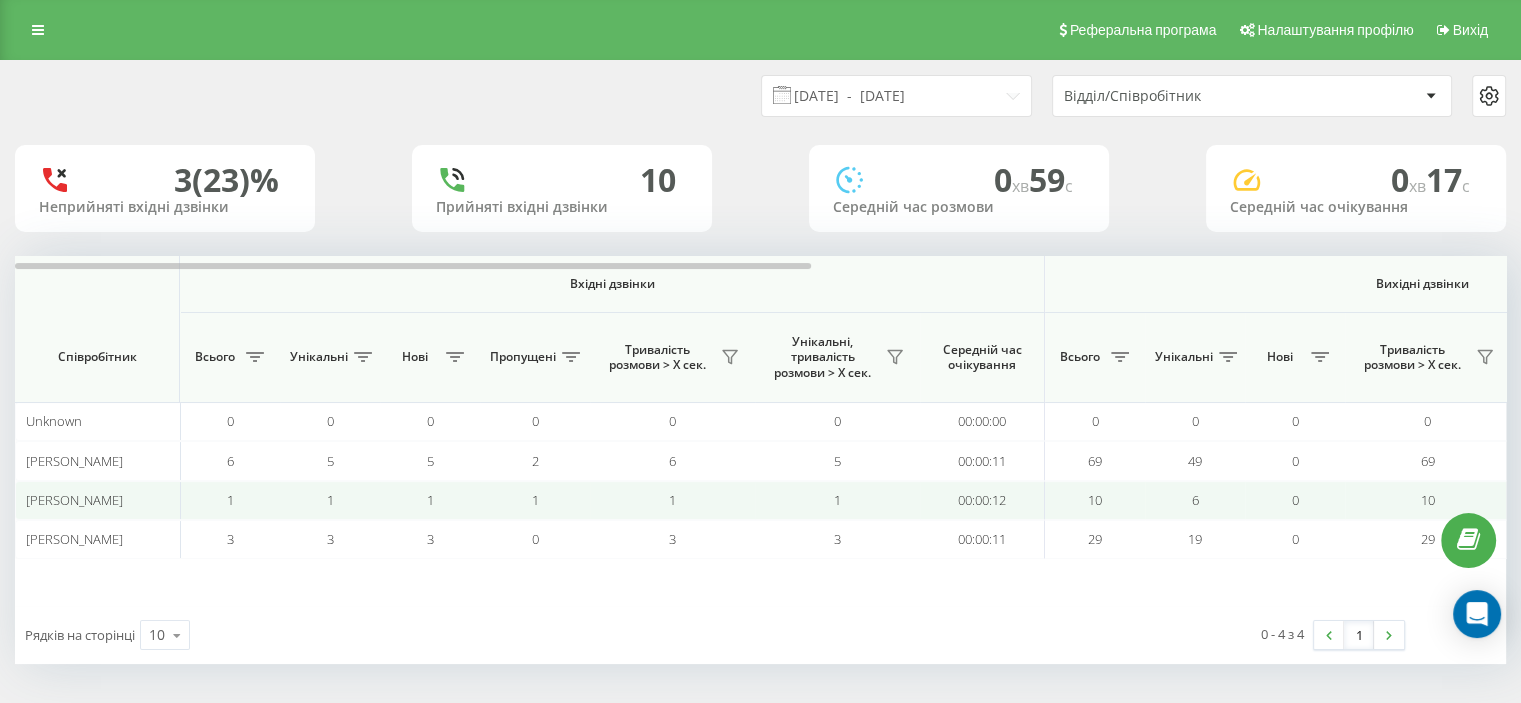 scroll, scrollTop: 0, scrollLeft: 0, axis: both 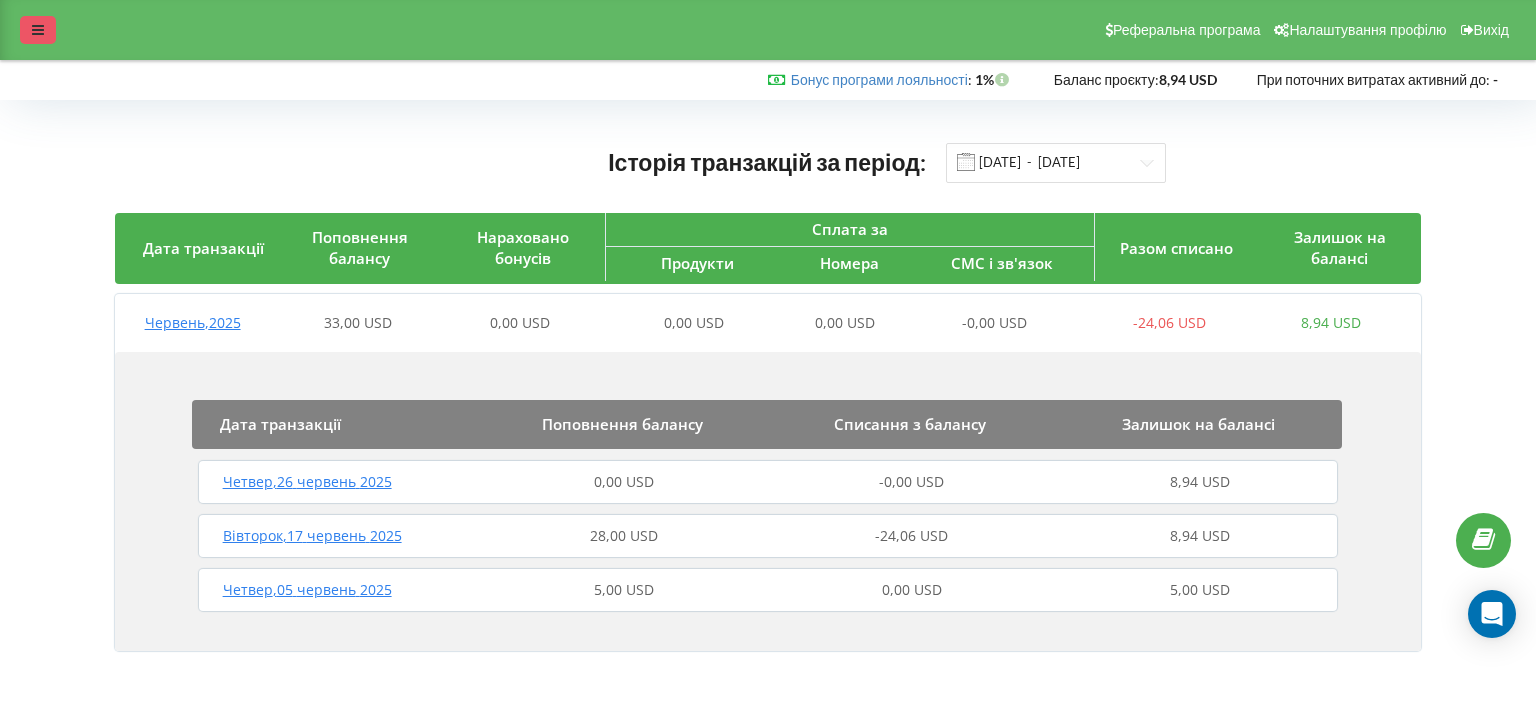 click at bounding box center [38, 30] 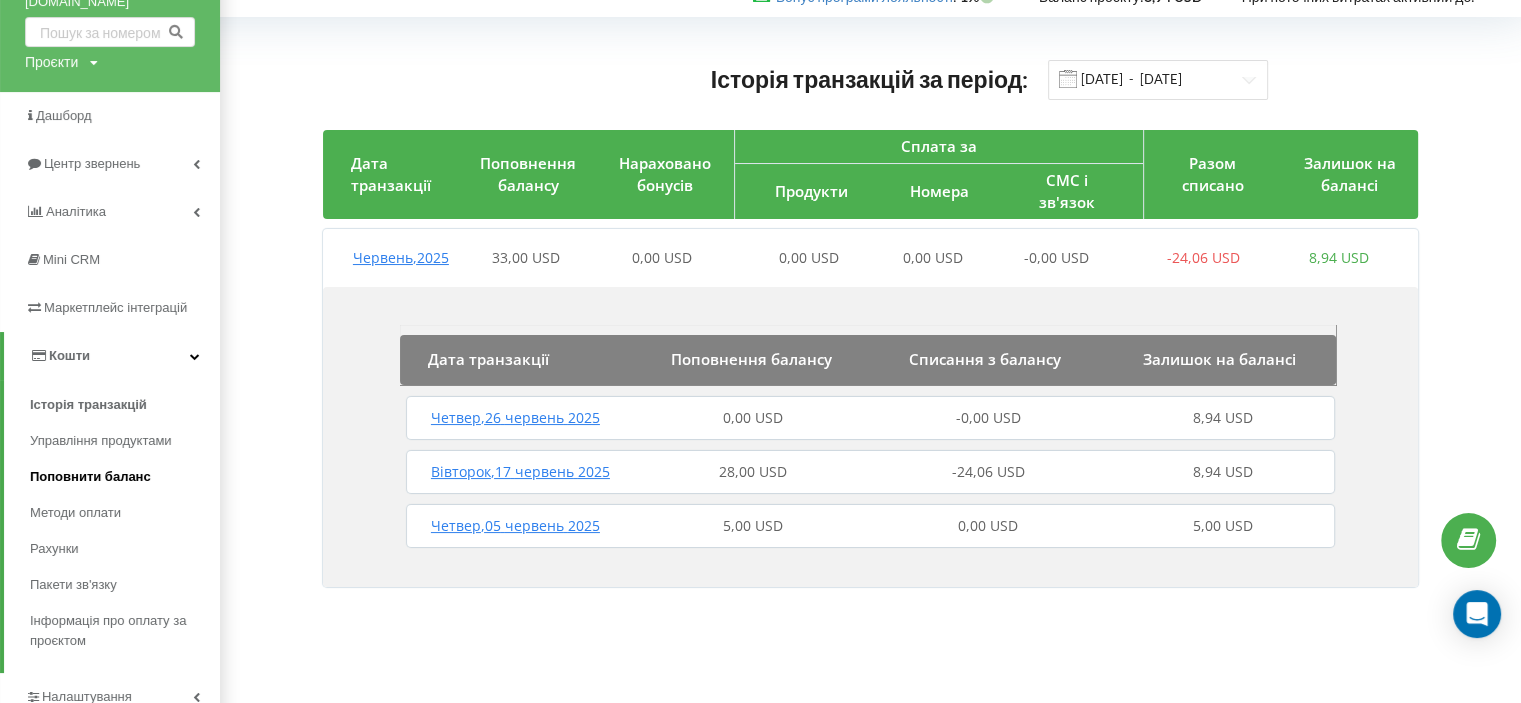 scroll, scrollTop: 84, scrollLeft: 0, axis: vertical 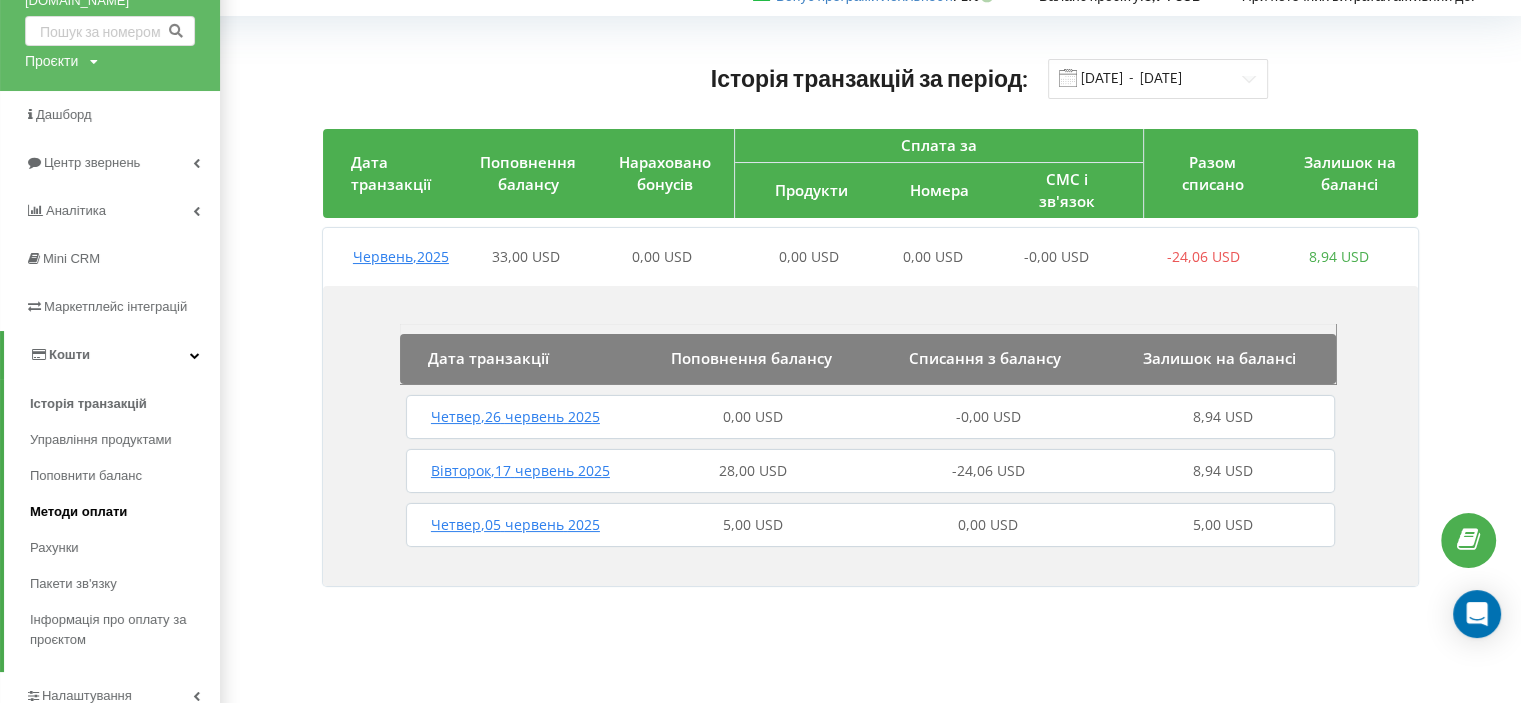 click on "Методи оплати" at bounding box center (78, 512) 